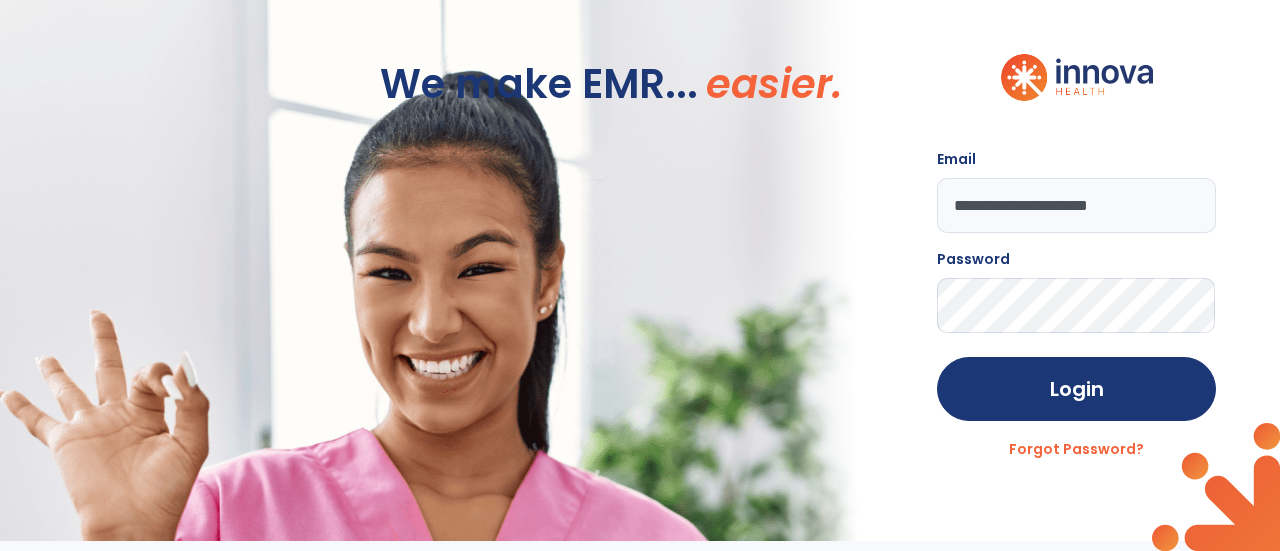 scroll, scrollTop: 0, scrollLeft: 0, axis: both 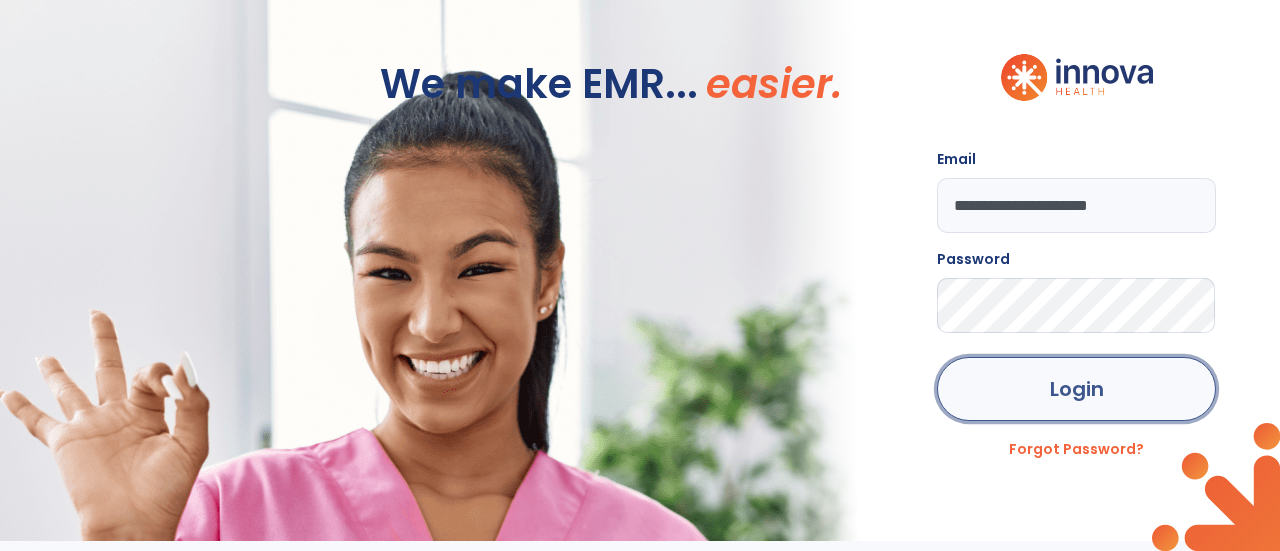click on "Login" 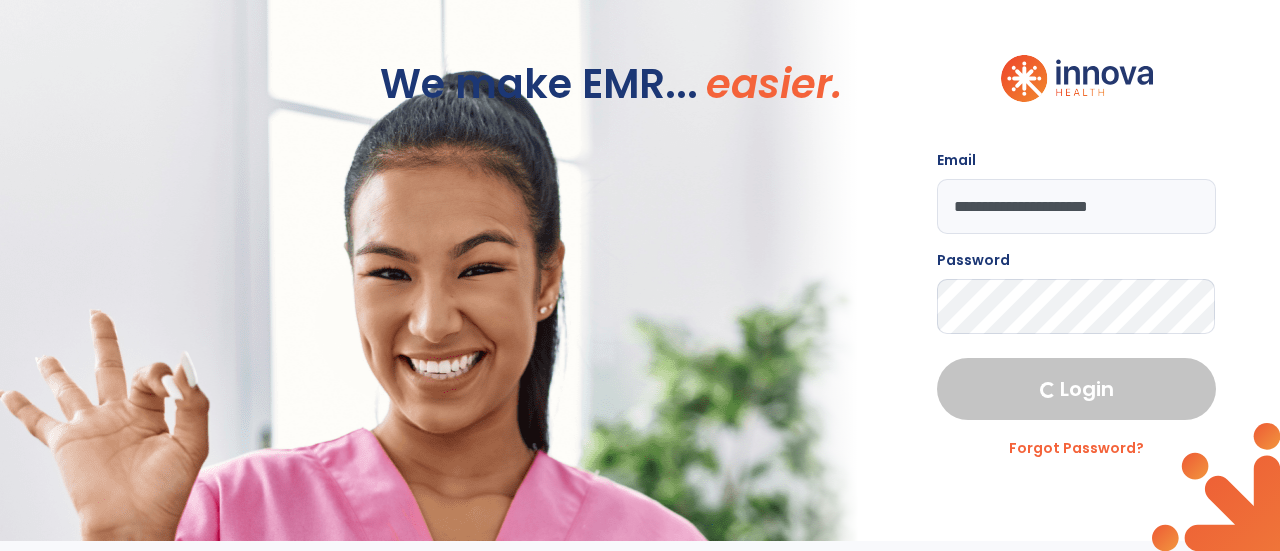 select on "****" 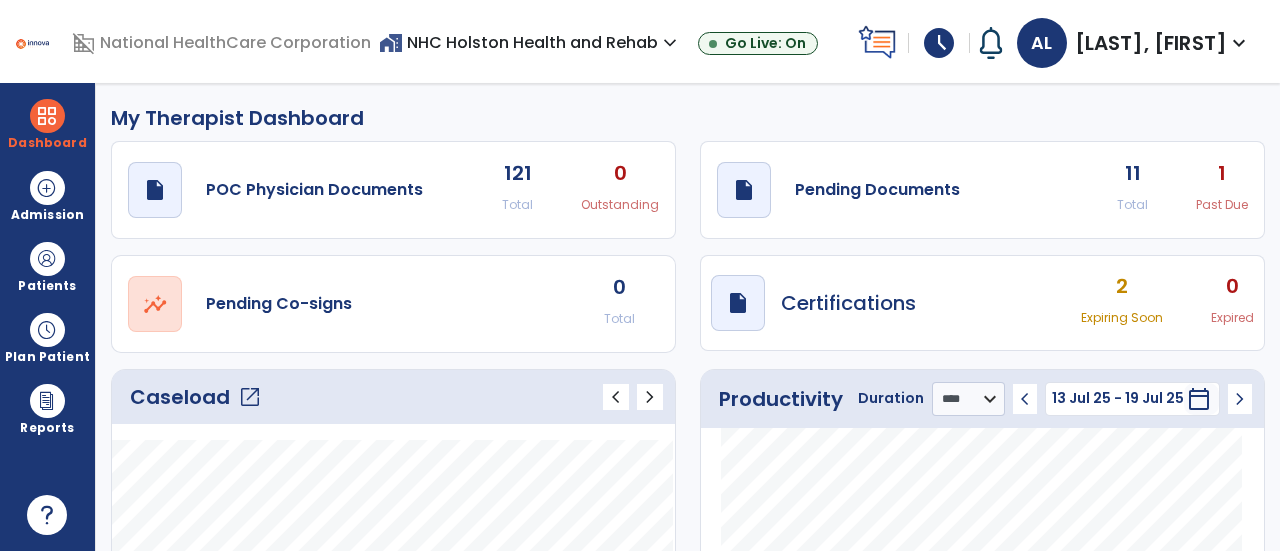 click on "Caseload   open_in_new" 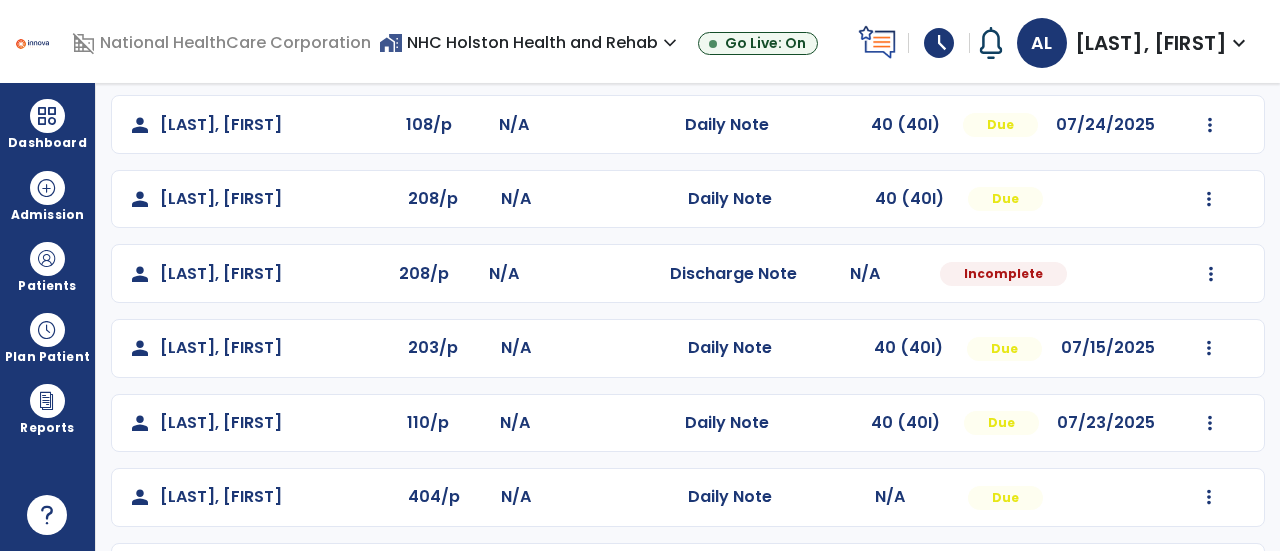 scroll, scrollTop: 230, scrollLeft: 0, axis: vertical 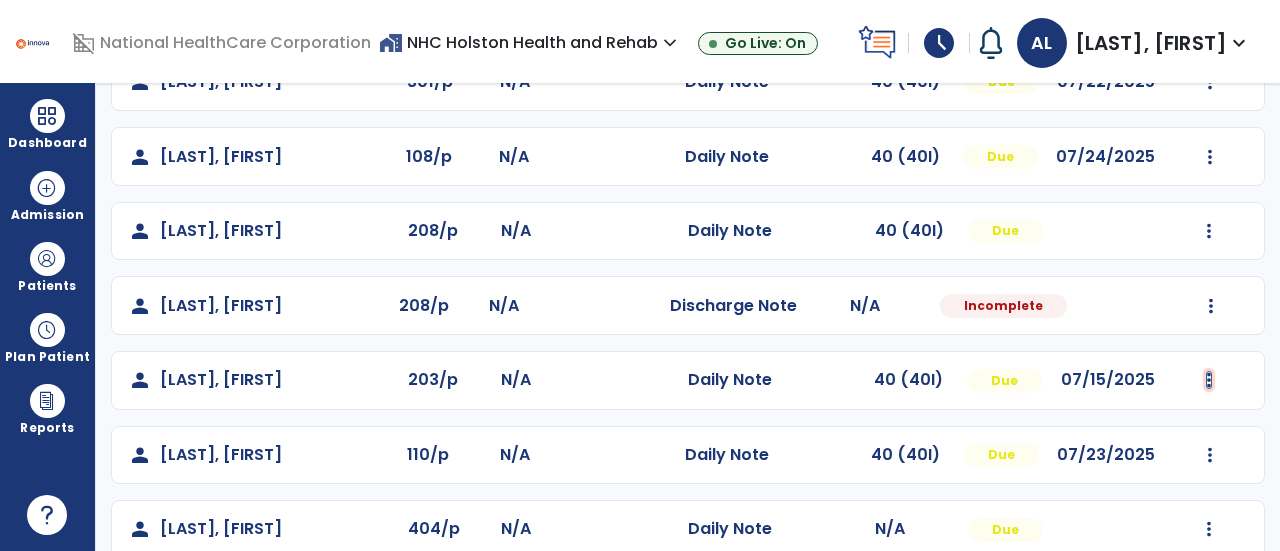 click at bounding box center [1210, 82] 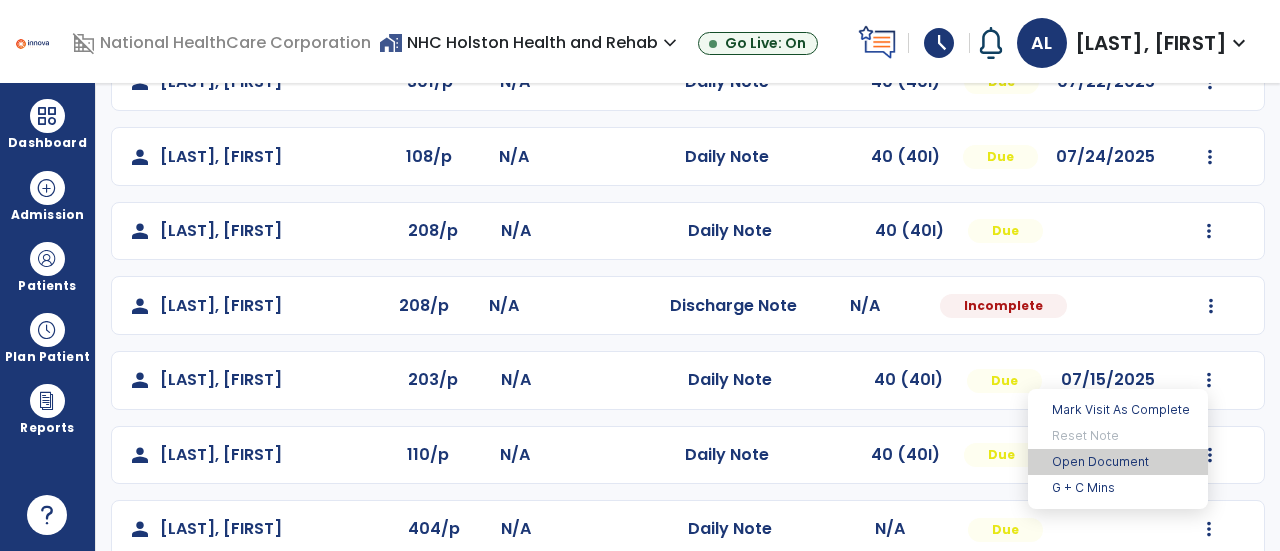 click on "Open Document" at bounding box center [1118, 462] 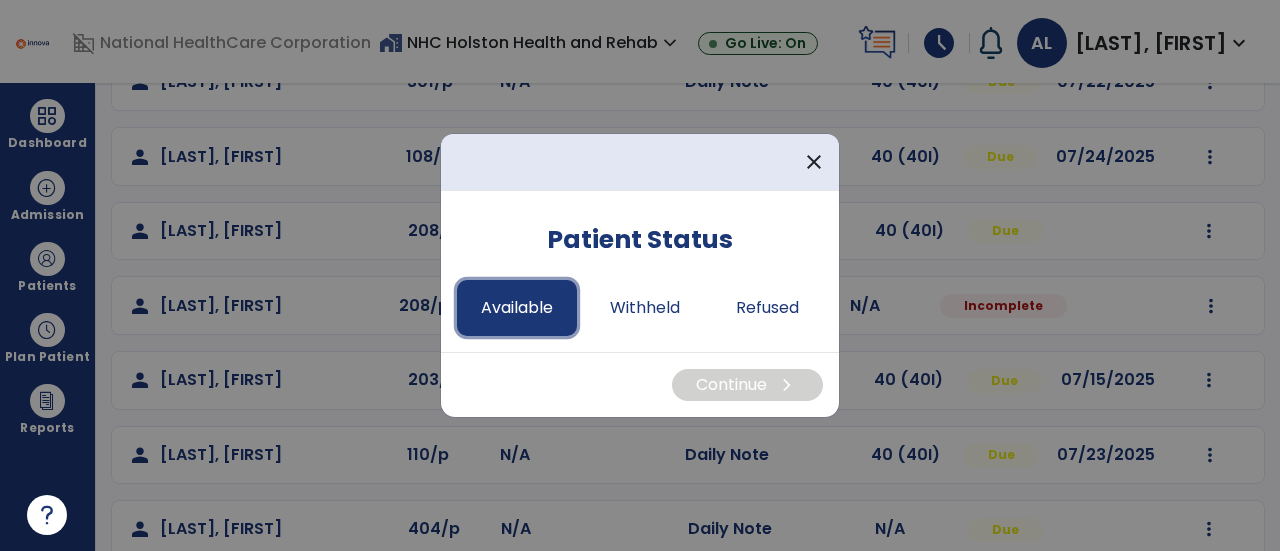 click on "Available" at bounding box center [517, 308] 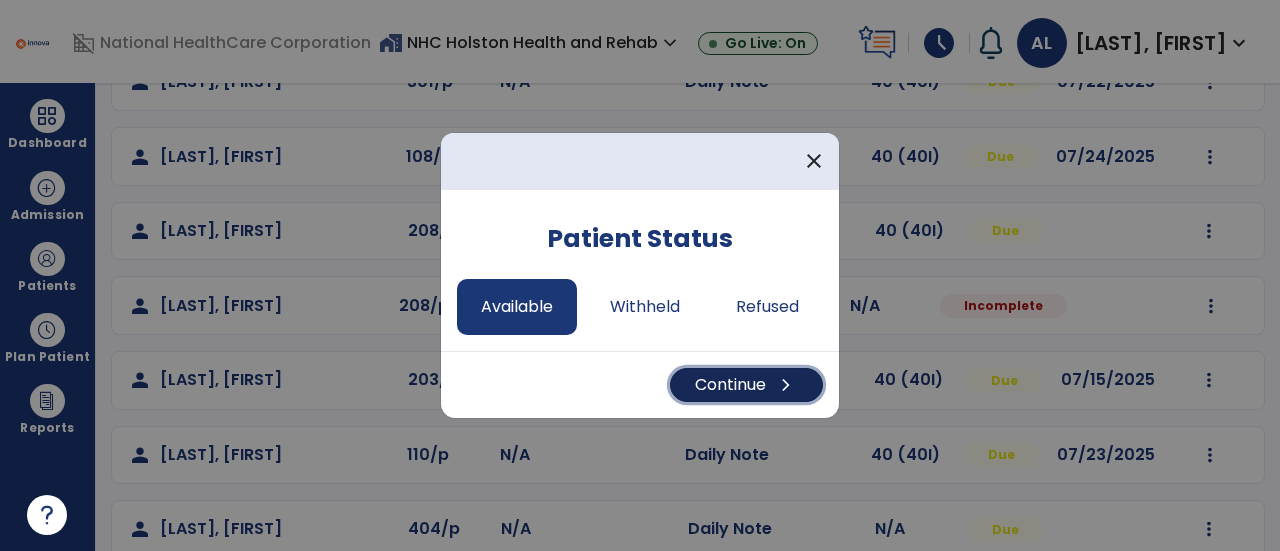 click on "Continue   chevron_right" at bounding box center [746, 385] 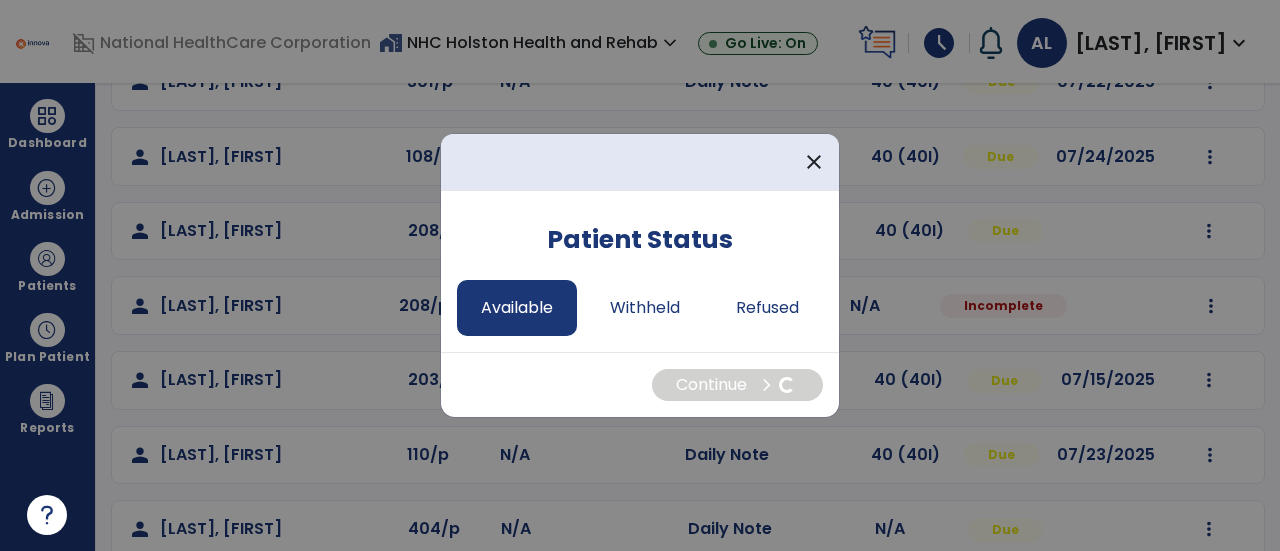 select on "*" 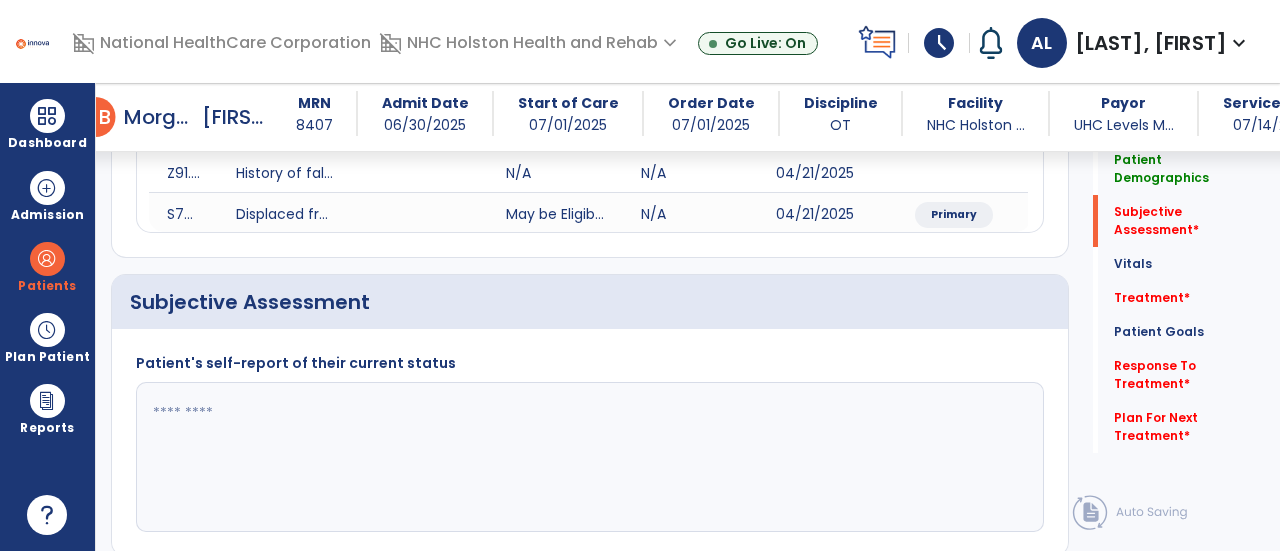 scroll, scrollTop: 85, scrollLeft: 0, axis: vertical 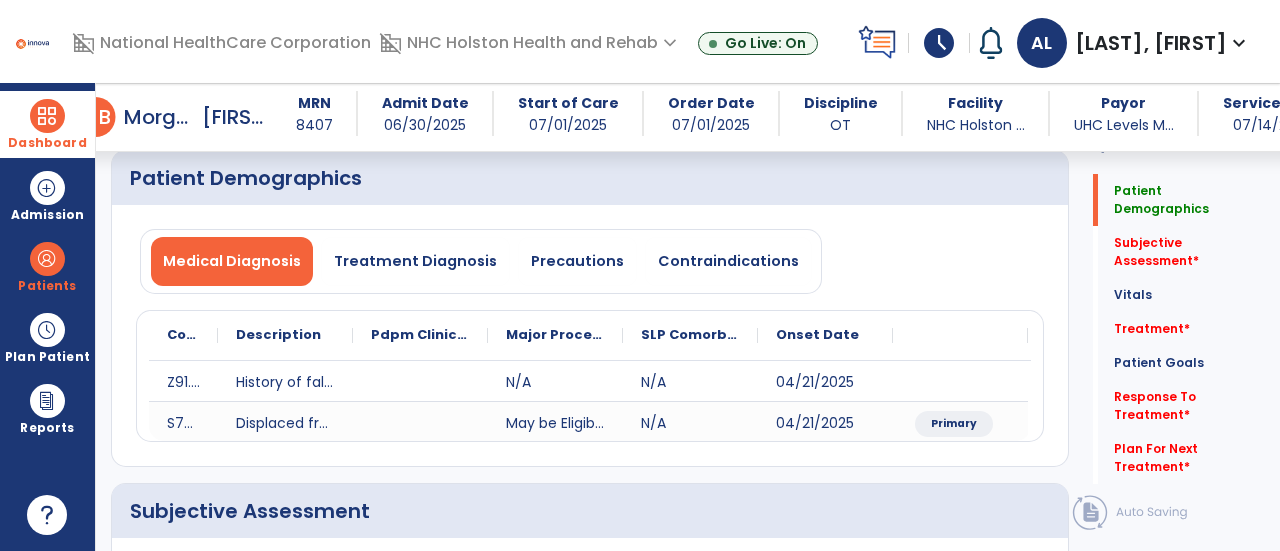 click on "Dashboard" at bounding box center (47, 124) 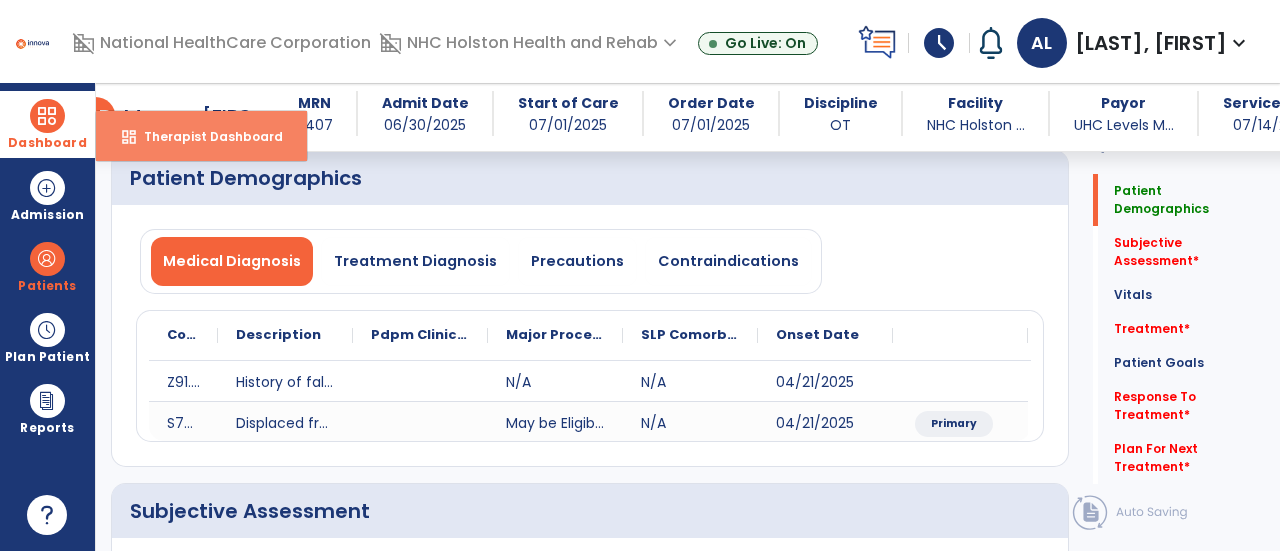 click on "Therapist Dashboard" at bounding box center (205, 136) 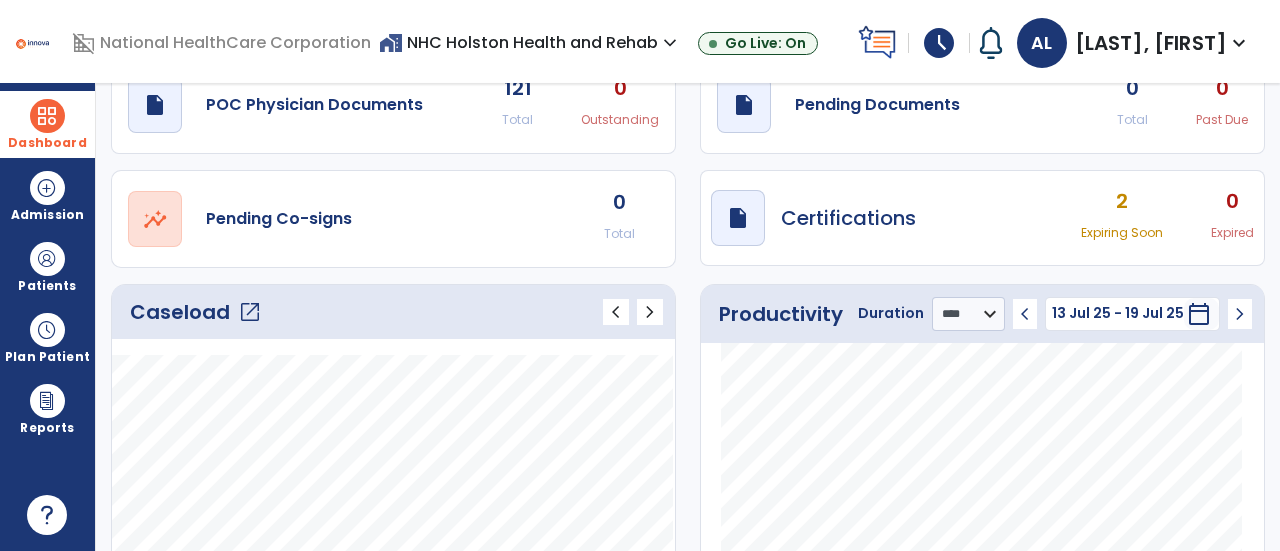click on "Caseload   open_in_new" 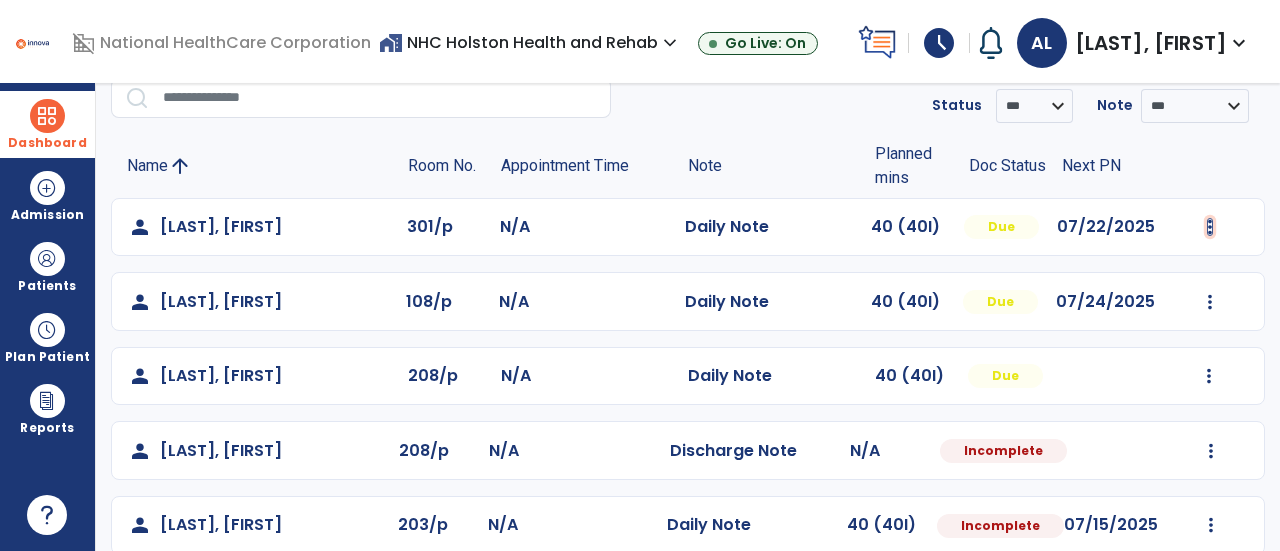 click at bounding box center (1210, 227) 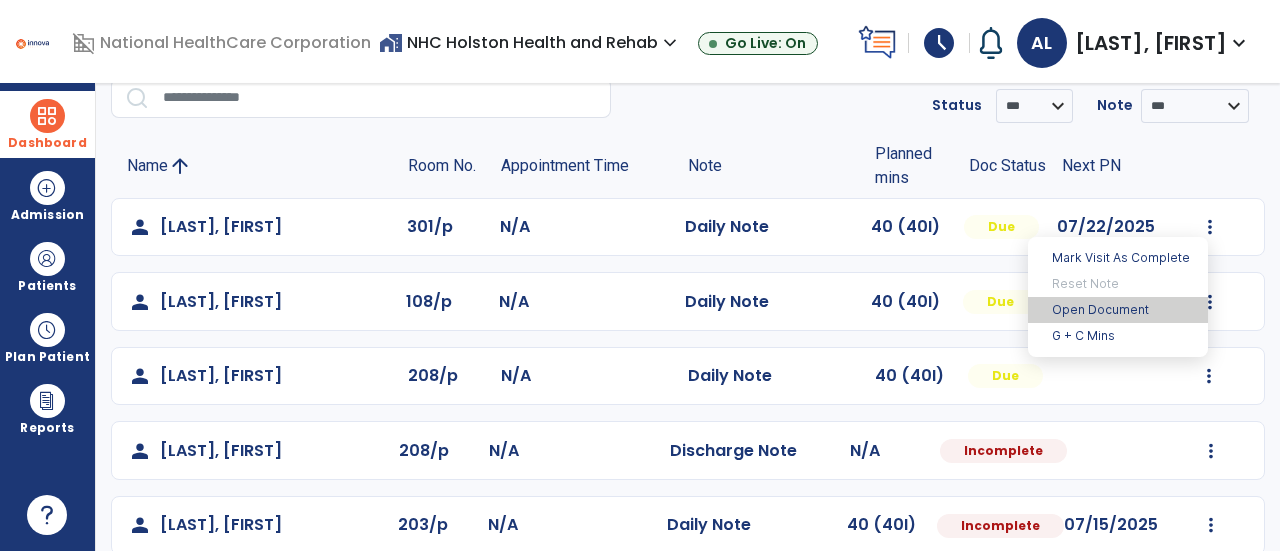 click on "Open Document" at bounding box center (1118, 310) 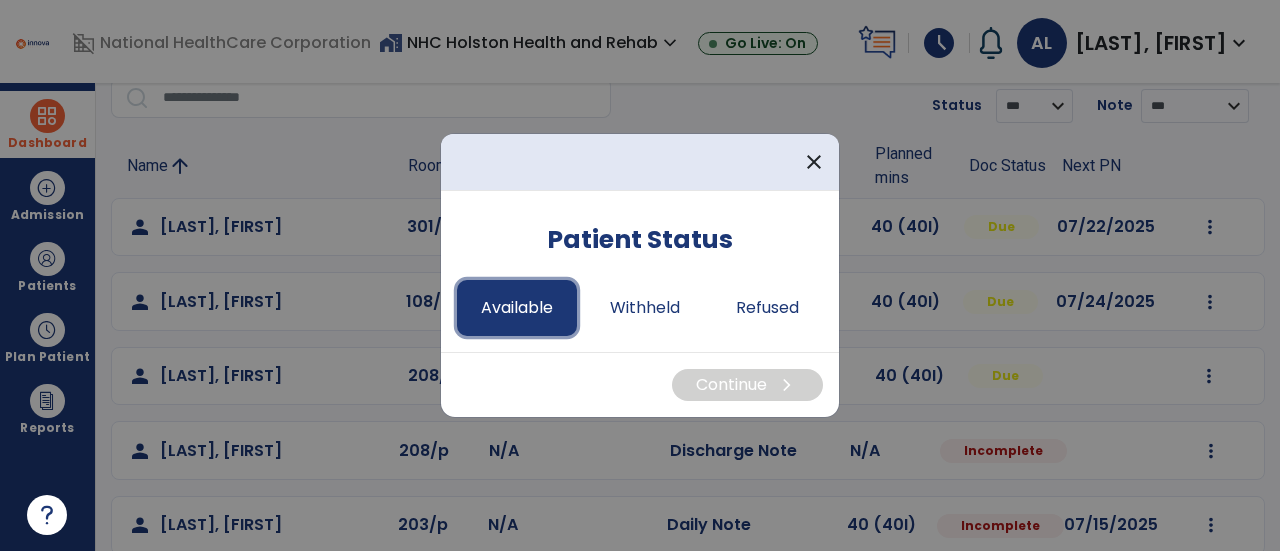 click on "Available" at bounding box center (517, 308) 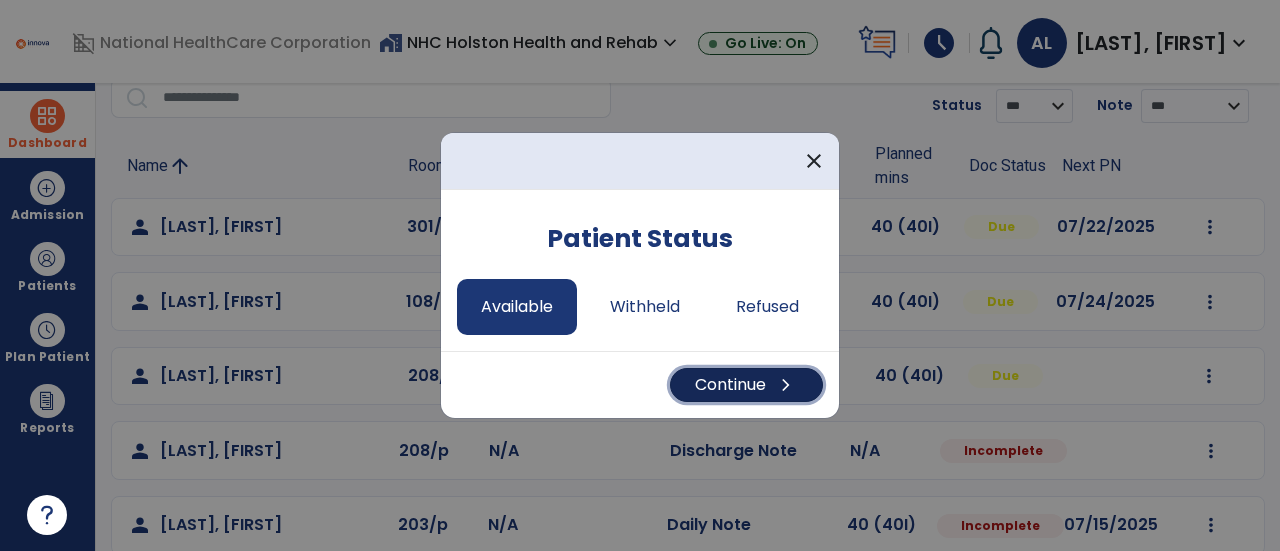 click on "Continue   chevron_right" at bounding box center [746, 385] 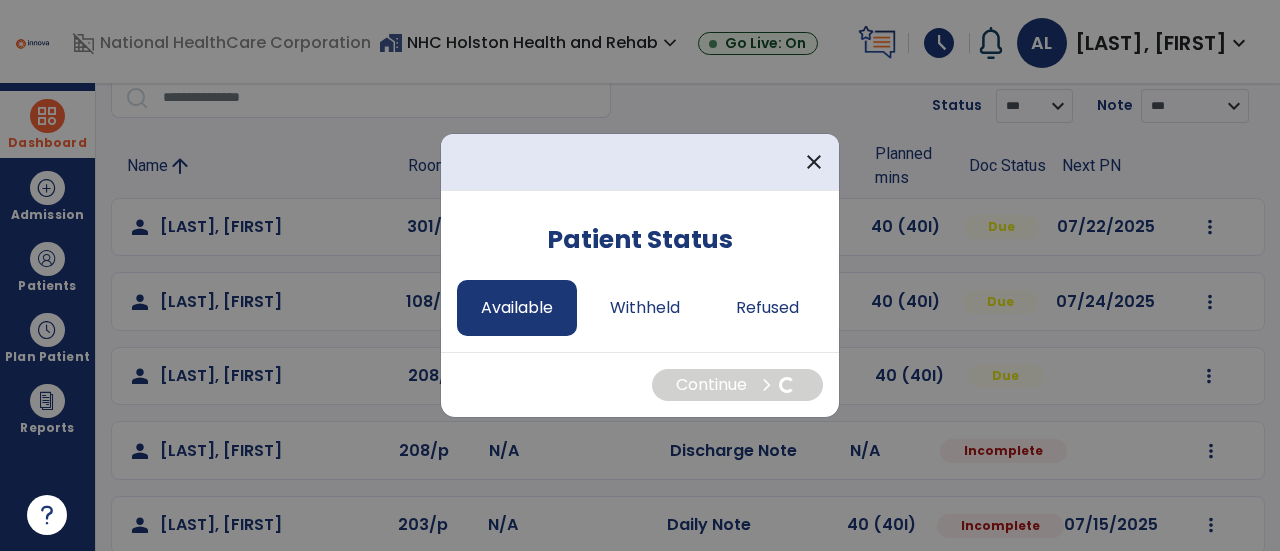 select on "*" 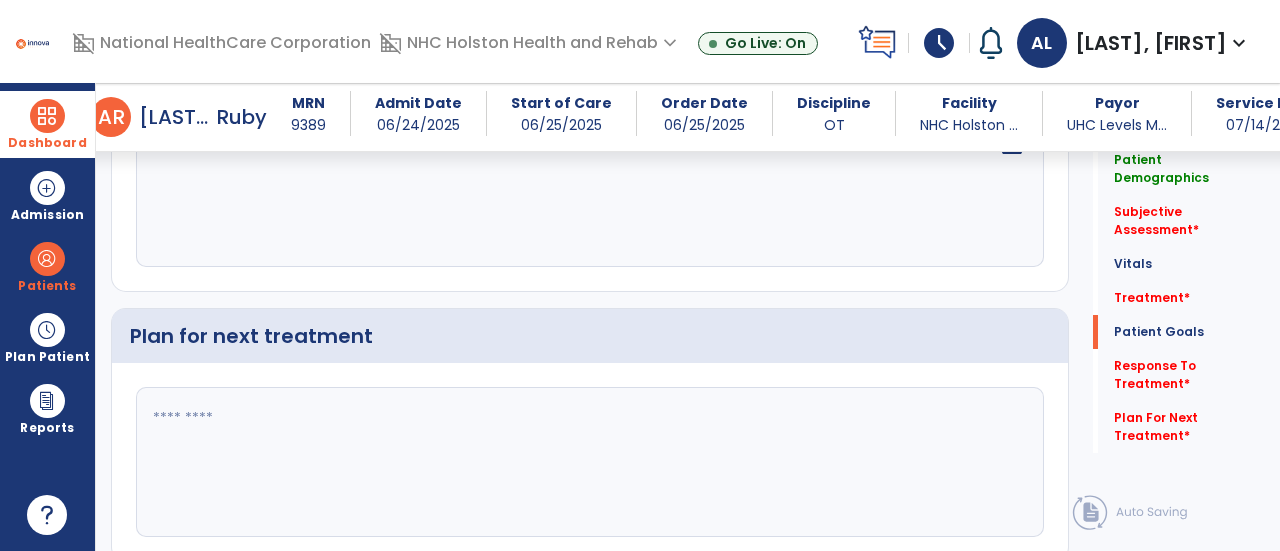 scroll, scrollTop: 2858, scrollLeft: 0, axis: vertical 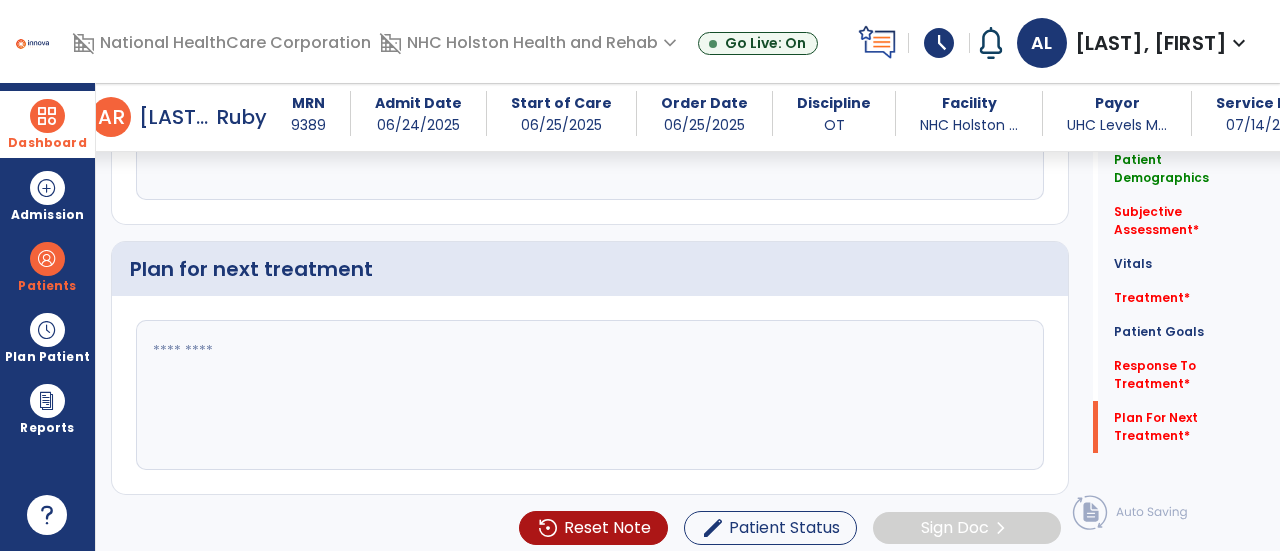 click on "Dashboard" at bounding box center (47, 124) 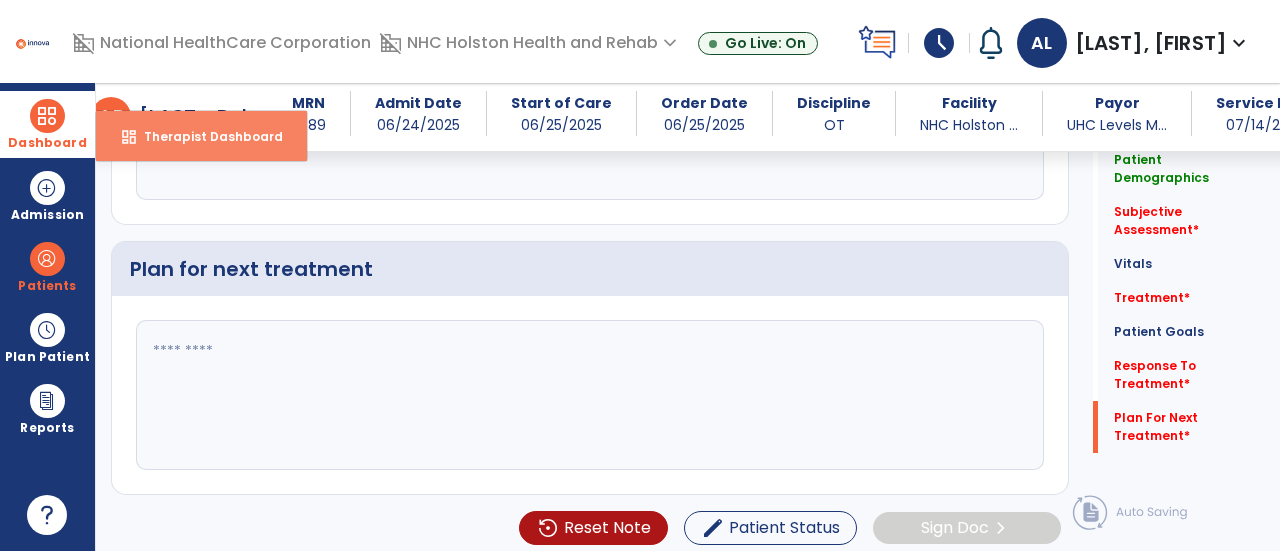 click on "Therapist Dashboard" at bounding box center (205, 136) 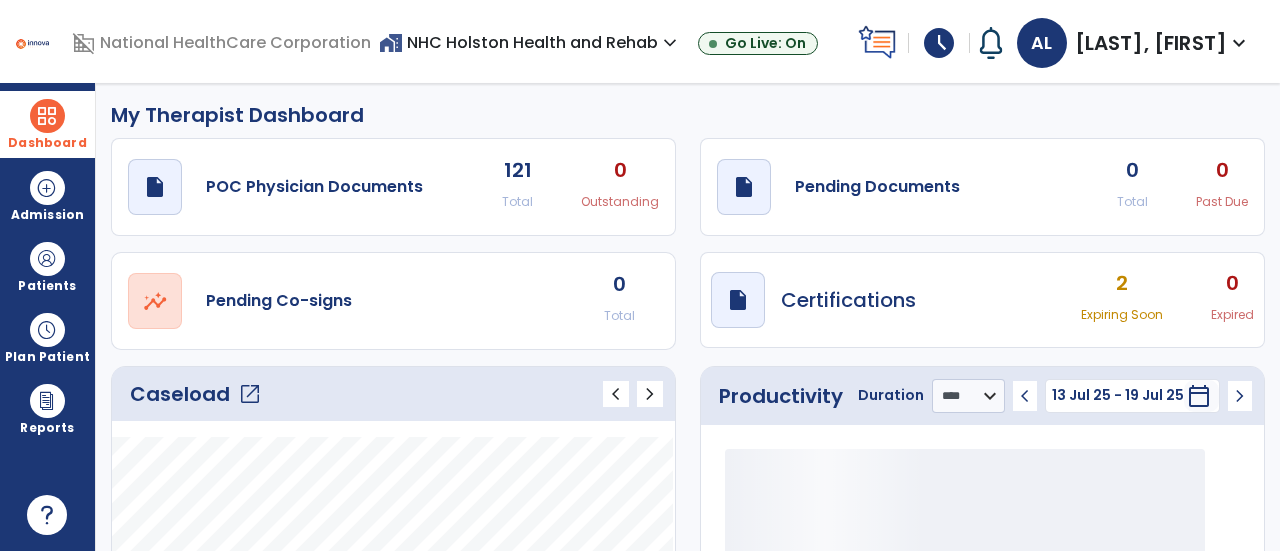 scroll, scrollTop: 0, scrollLeft: 0, axis: both 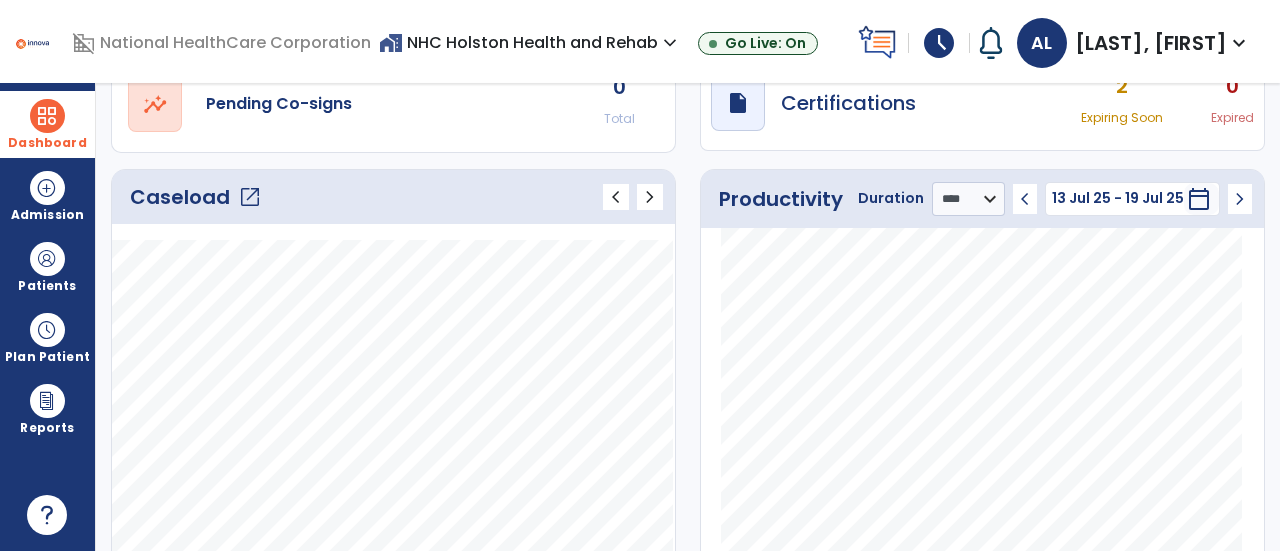 click on "Caseload   open_in_new" 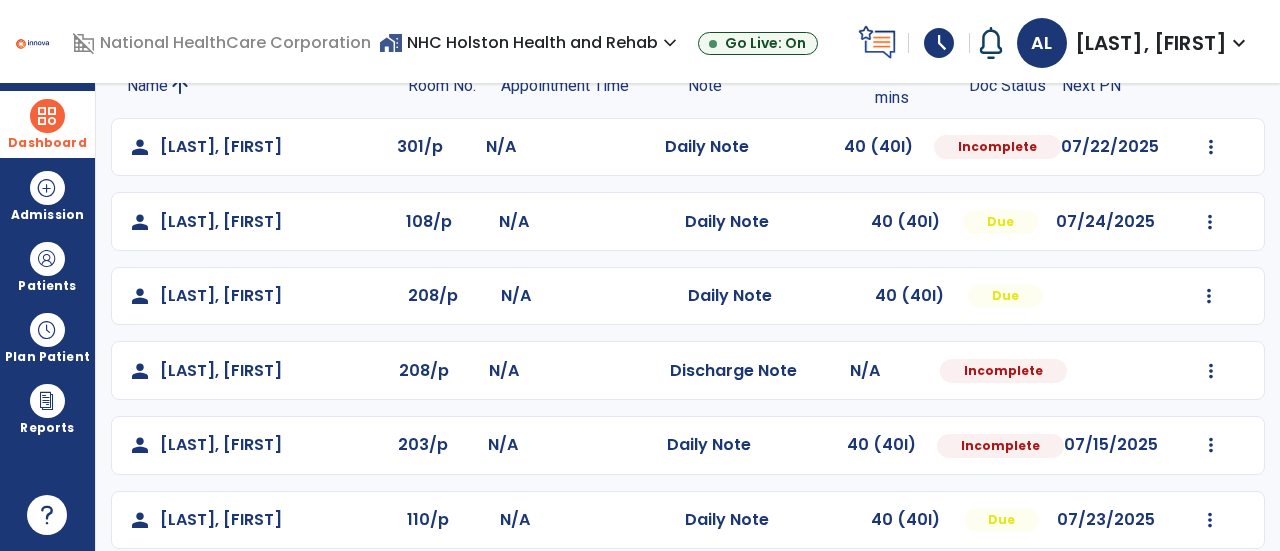 scroll, scrollTop: 208, scrollLeft: 0, axis: vertical 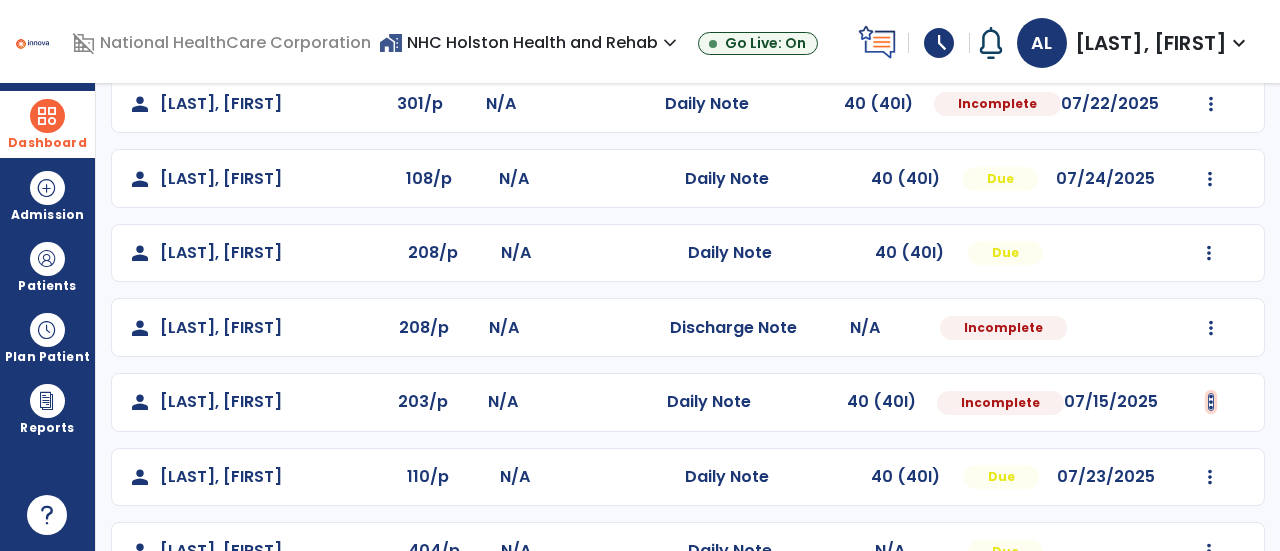 click at bounding box center [1211, 104] 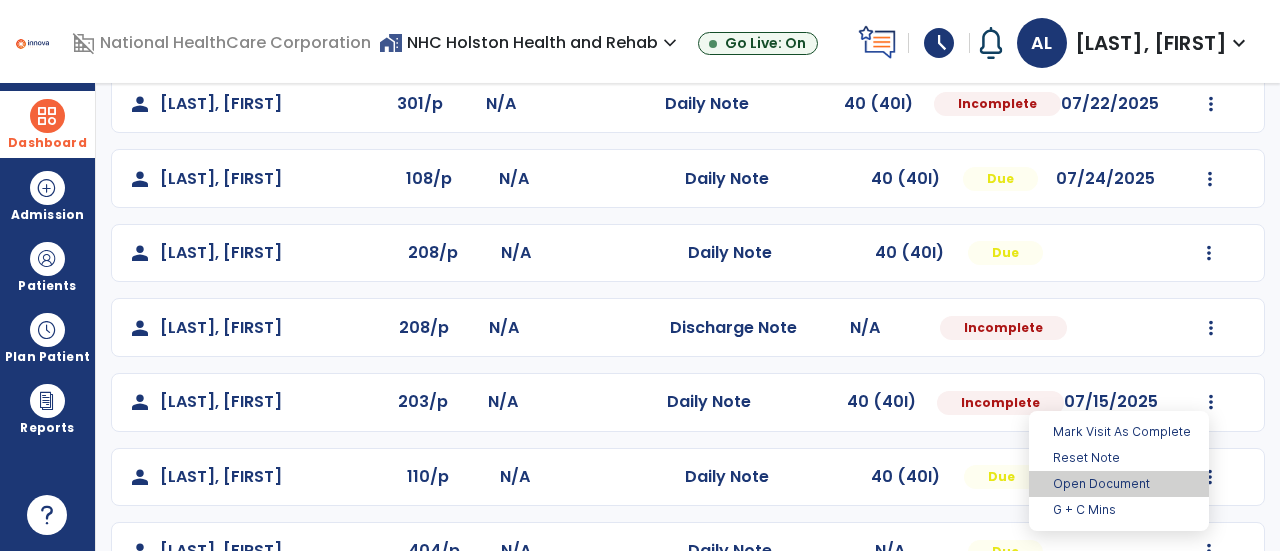 click on "Open Document" at bounding box center [1119, 484] 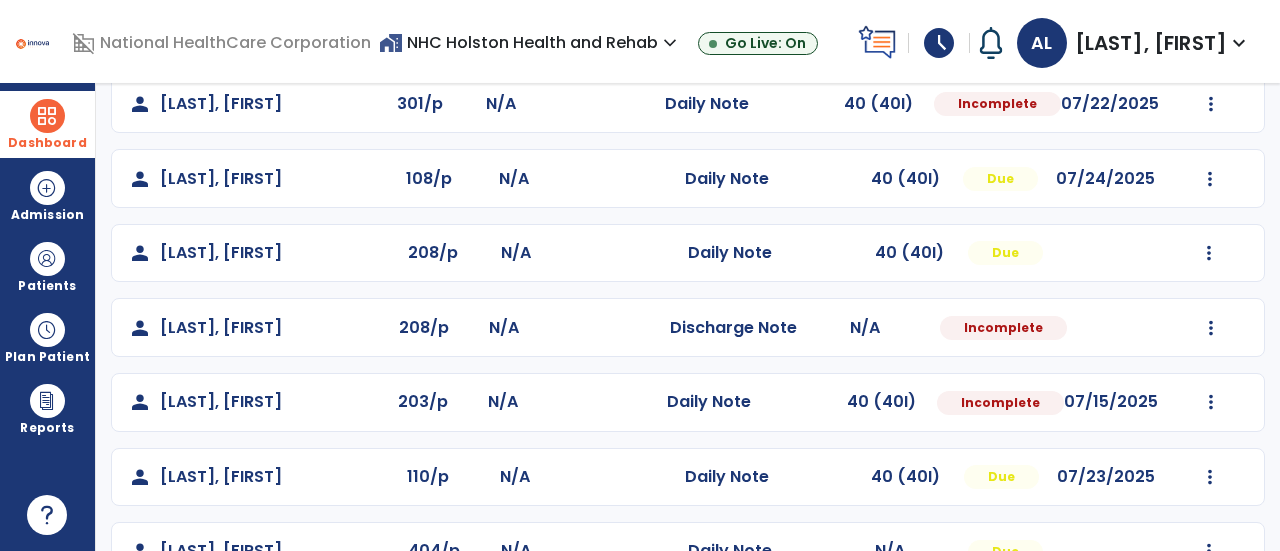 select on "*" 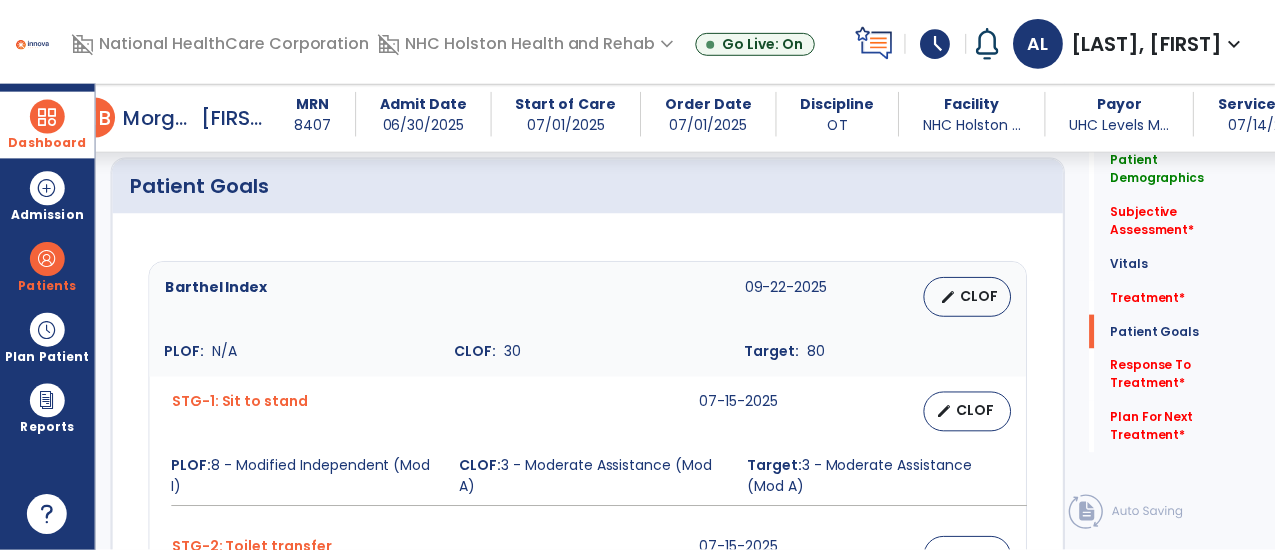scroll, scrollTop: 1608, scrollLeft: 0, axis: vertical 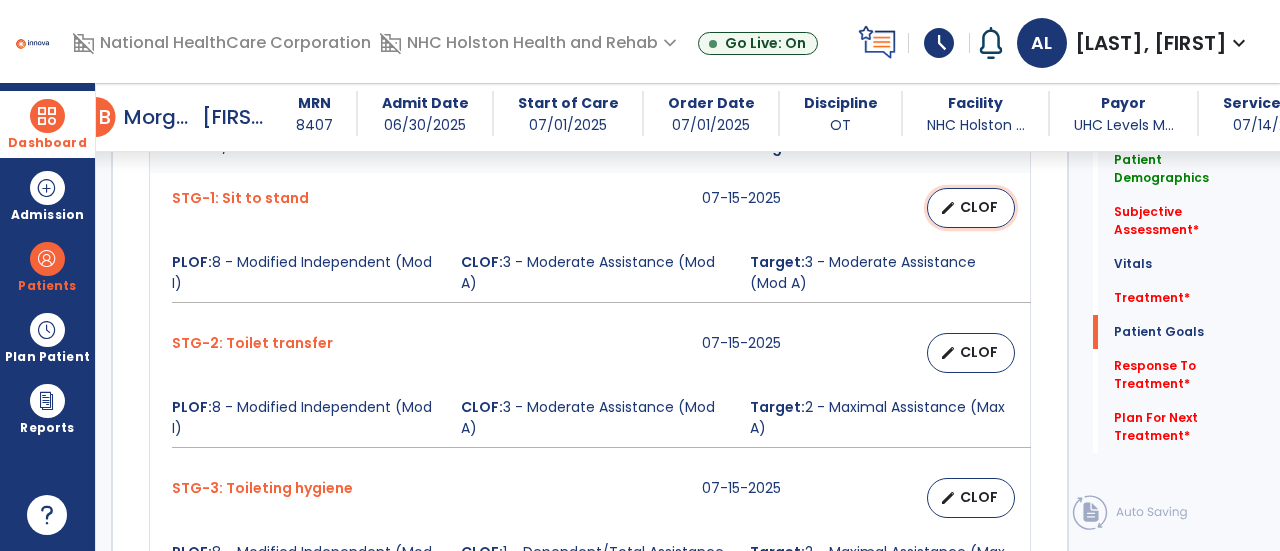 click on "edit   CLOF" at bounding box center (971, 208) 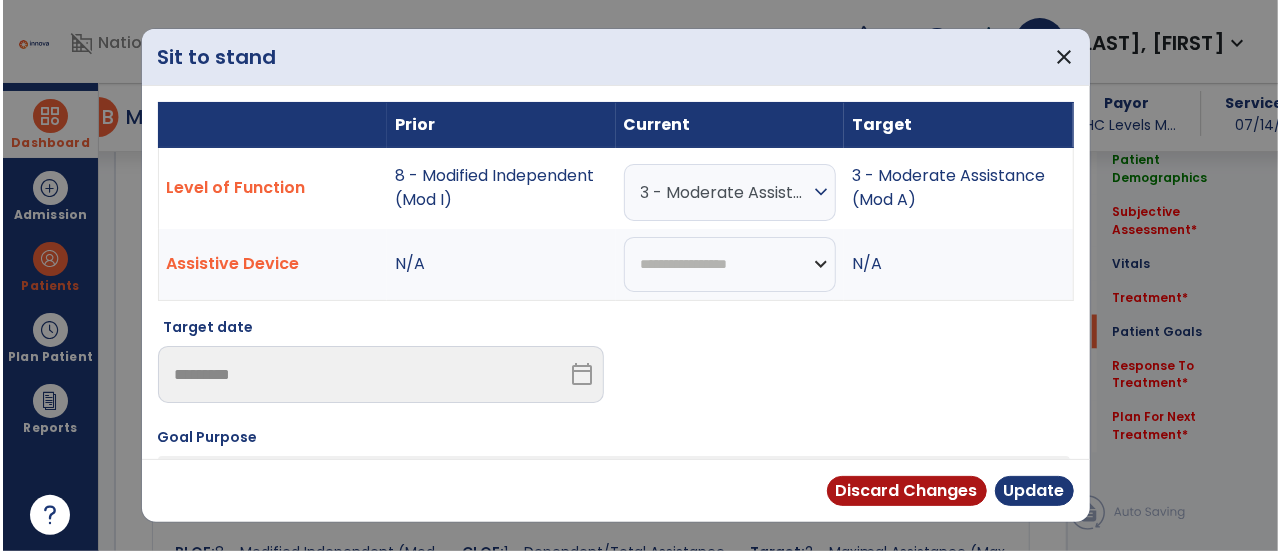 scroll, scrollTop: 1608, scrollLeft: 0, axis: vertical 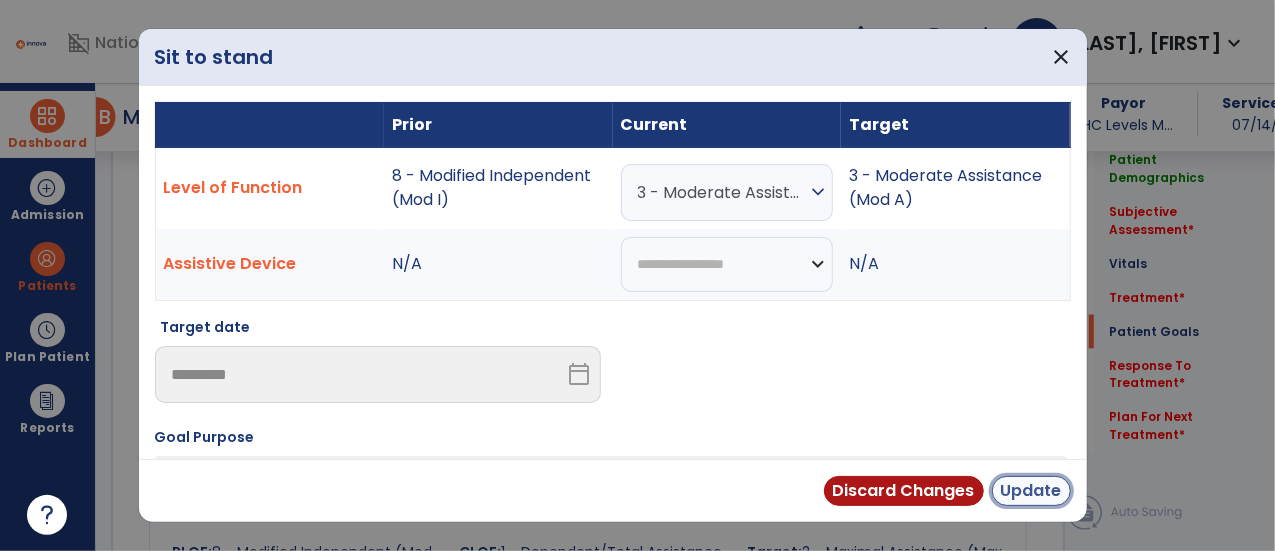 click on "Update" at bounding box center (1031, 491) 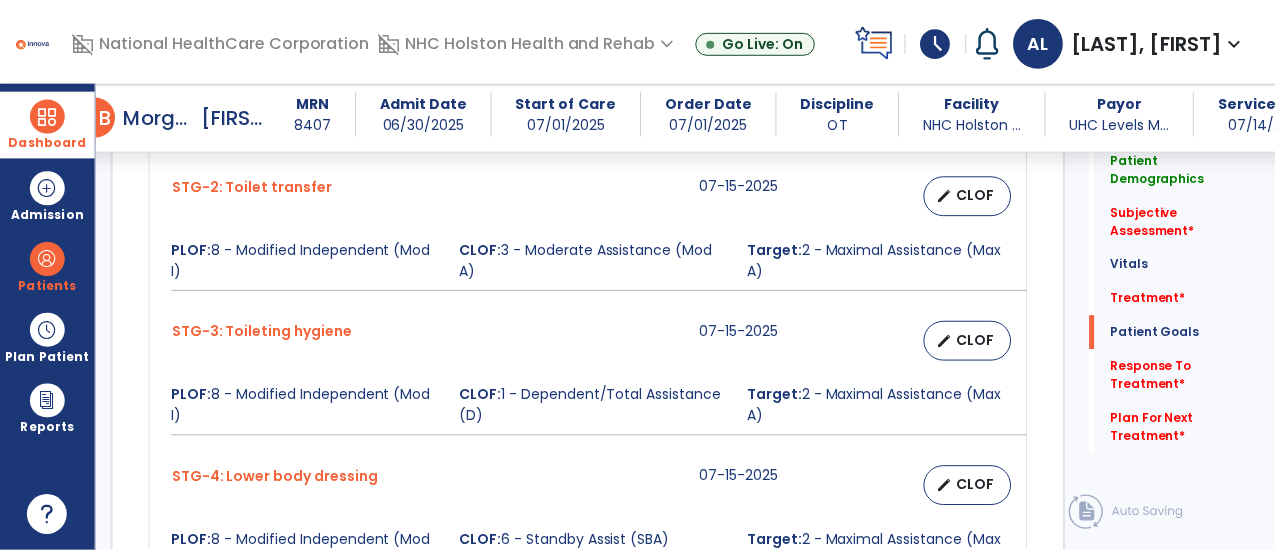 scroll, scrollTop: 1808, scrollLeft: 0, axis: vertical 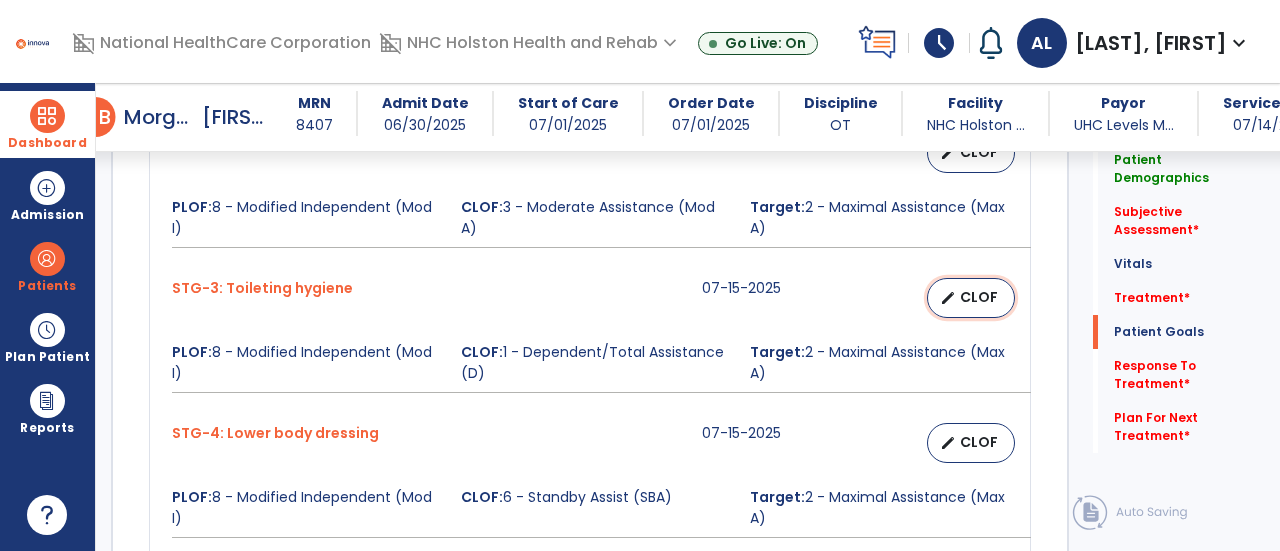 click on "edit   CLOF" at bounding box center [971, 298] 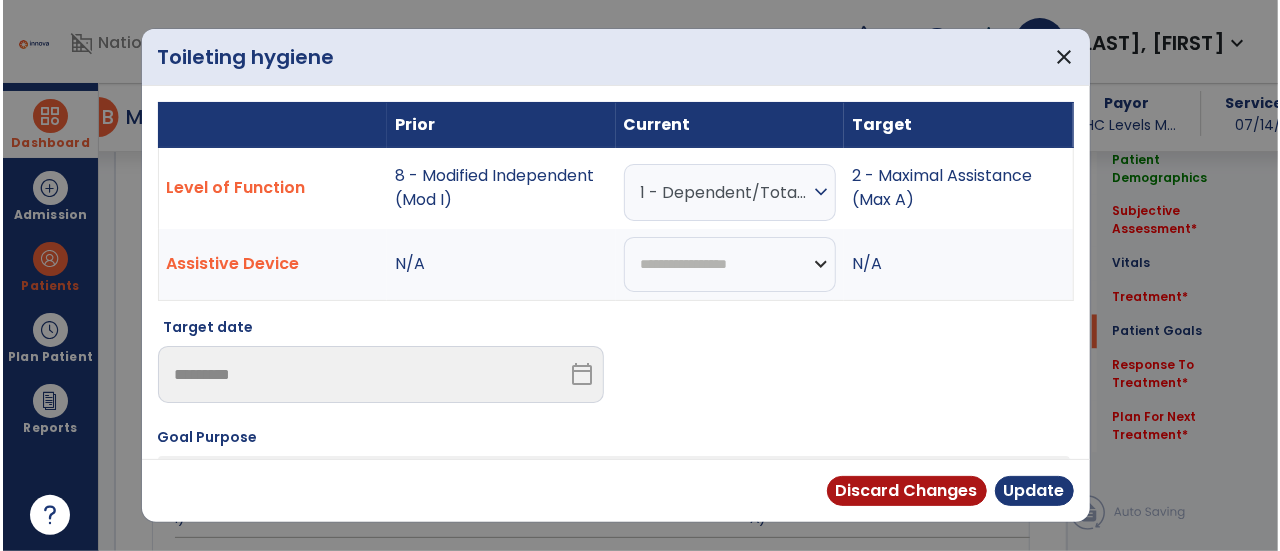 scroll, scrollTop: 1808, scrollLeft: 0, axis: vertical 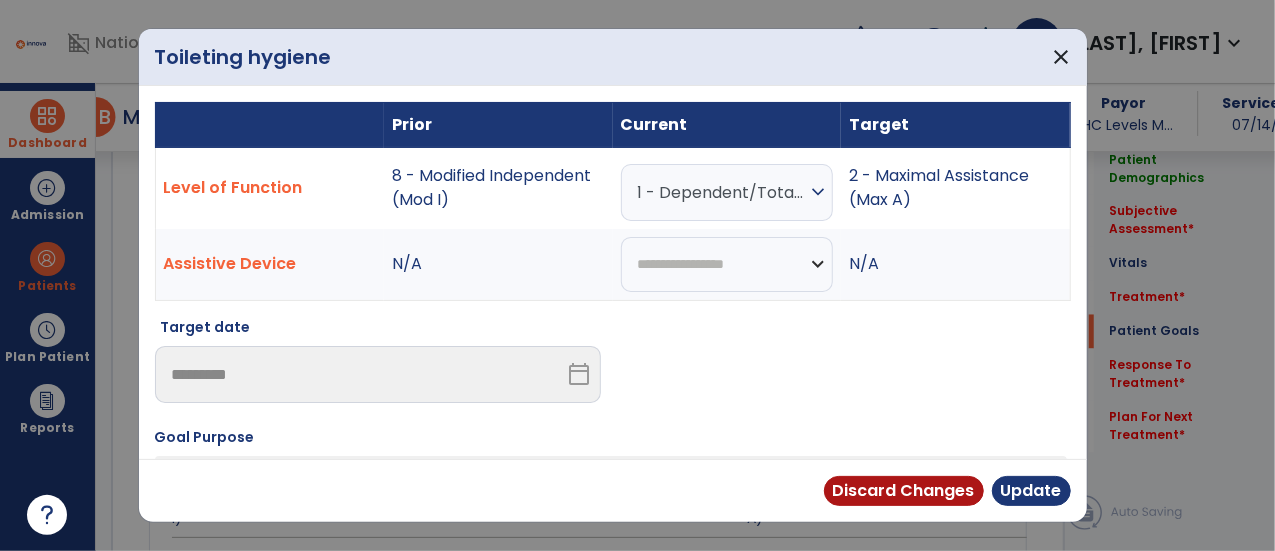 click on "1 - Dependent/Total Assistance (D)" at bounding box center [722, 192] 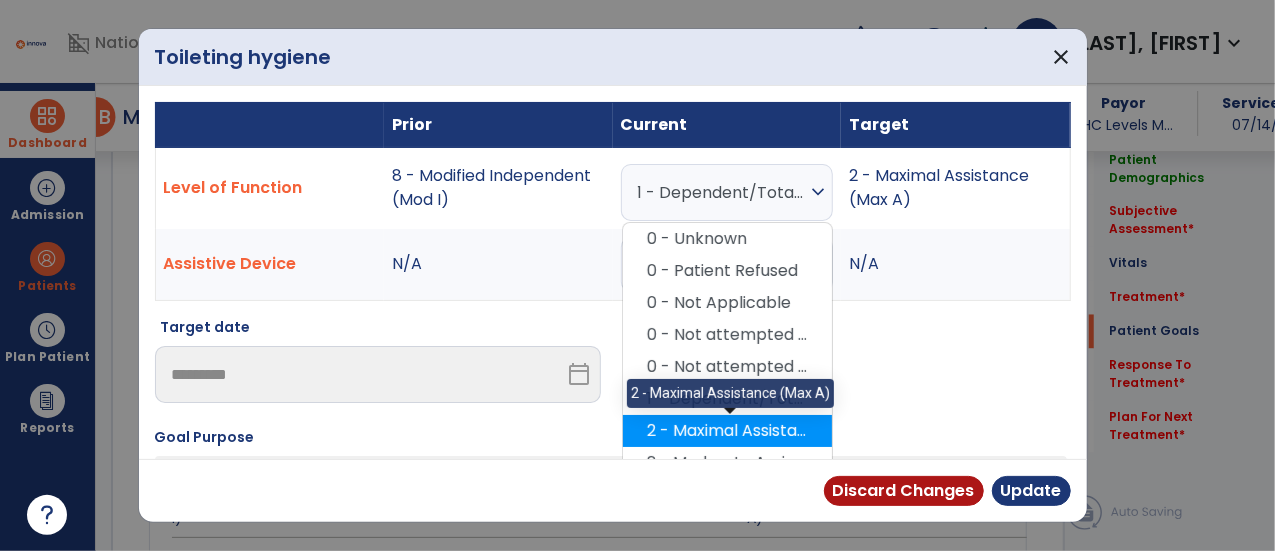 click on "2 - Maximal Assistance (Max A)" at bounding box center (727, 431) 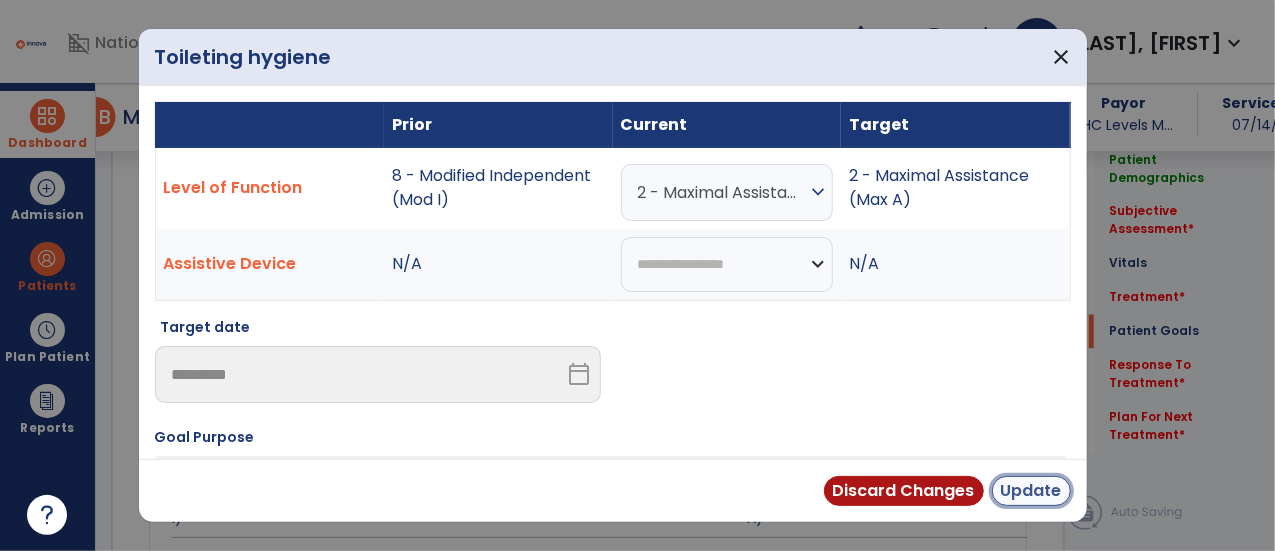click on "Update" at bounding box center (1031, 491) 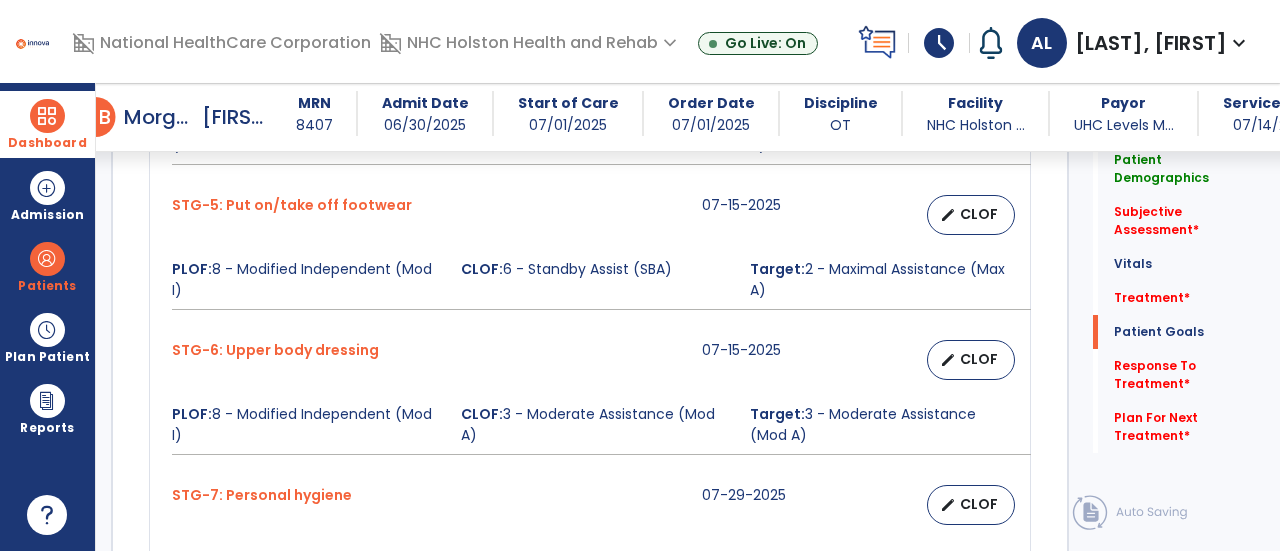 scroll, scrollTop: 2208, scrollLeft: 0, axis: vertical 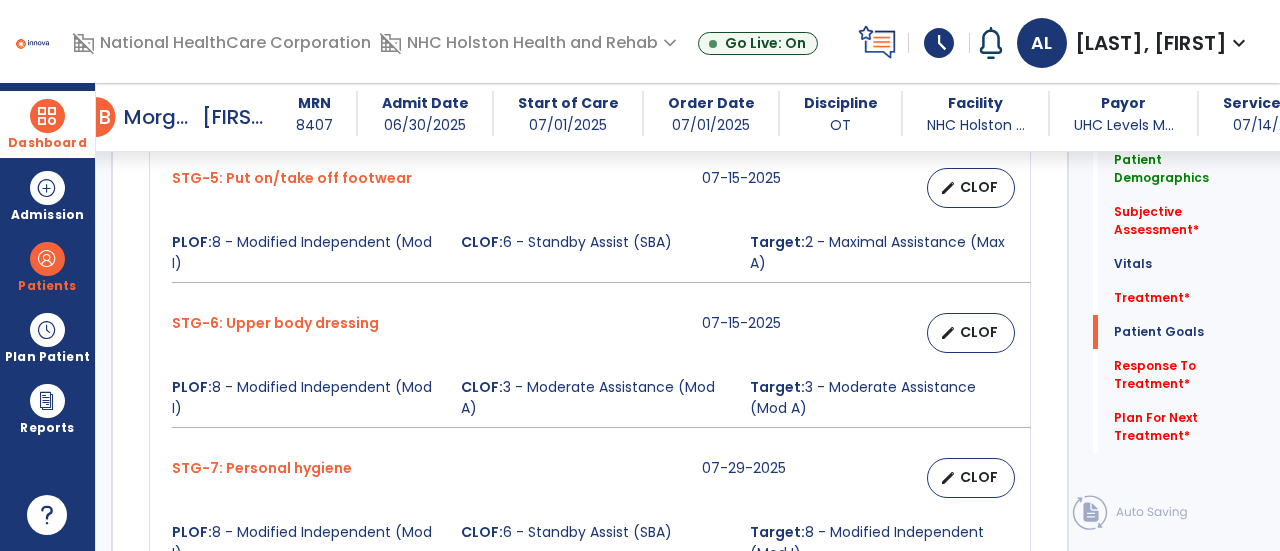 click on "Quick Links  Patient Demographics   Patient Demographics   Subjective Assessment   *  Subjective Assessment   *  Vitals   Vitals   Treatment   *  Treatment   *  Patient Goals   Patient Goals   Response To Treatment   *  Response To Treatment   *  Plan For Next Treatment   *  Plan For Next Treatment   *" 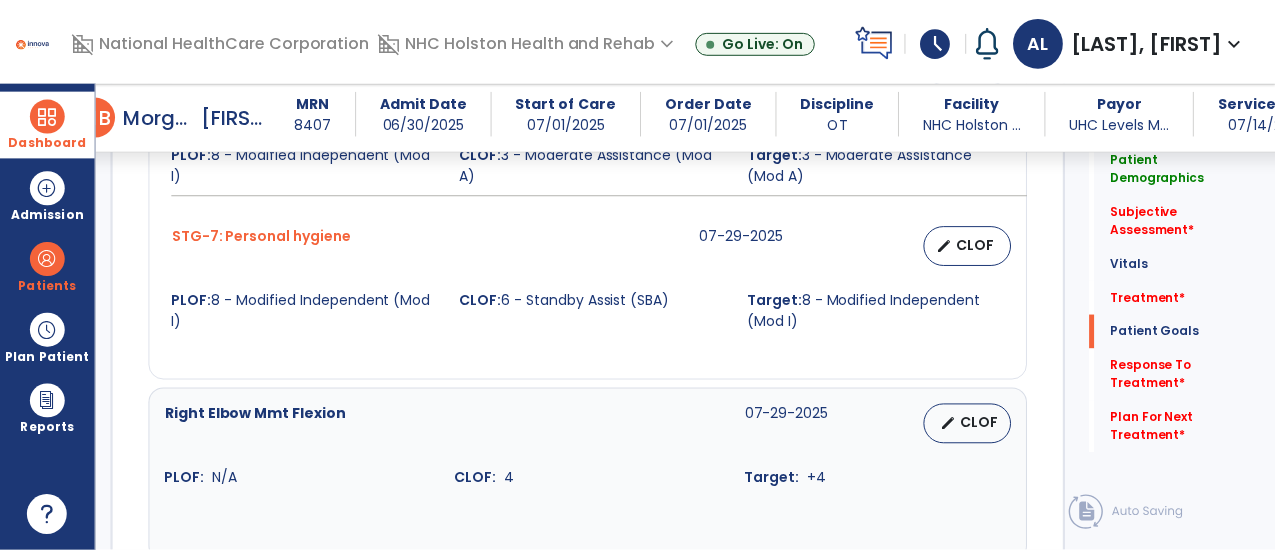 scroll, scrollTop: 2408, scrollLeft: 0, axis: vertical 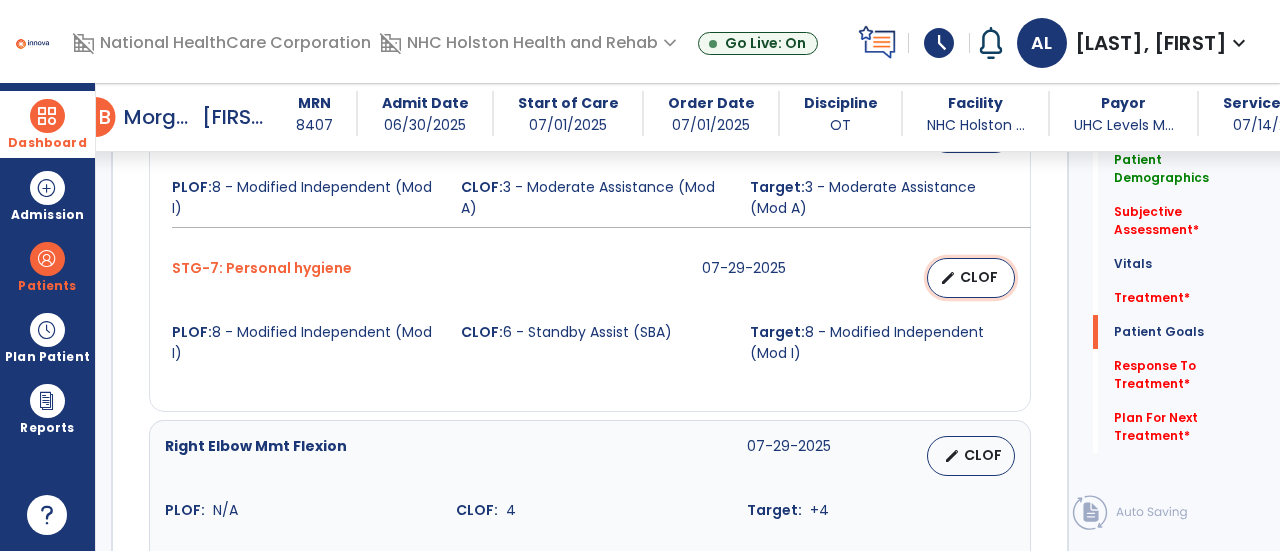 click on "edit" at bounding box center (948, 278) 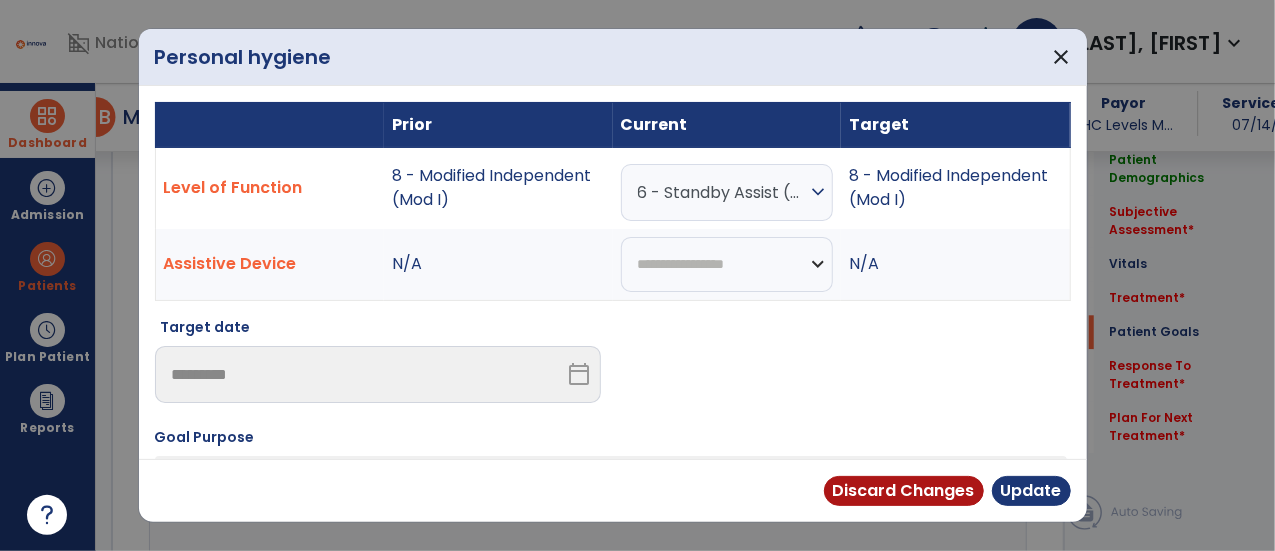 scroll, scrollTop: 2408, scrollLeft: 0, axis: vertical 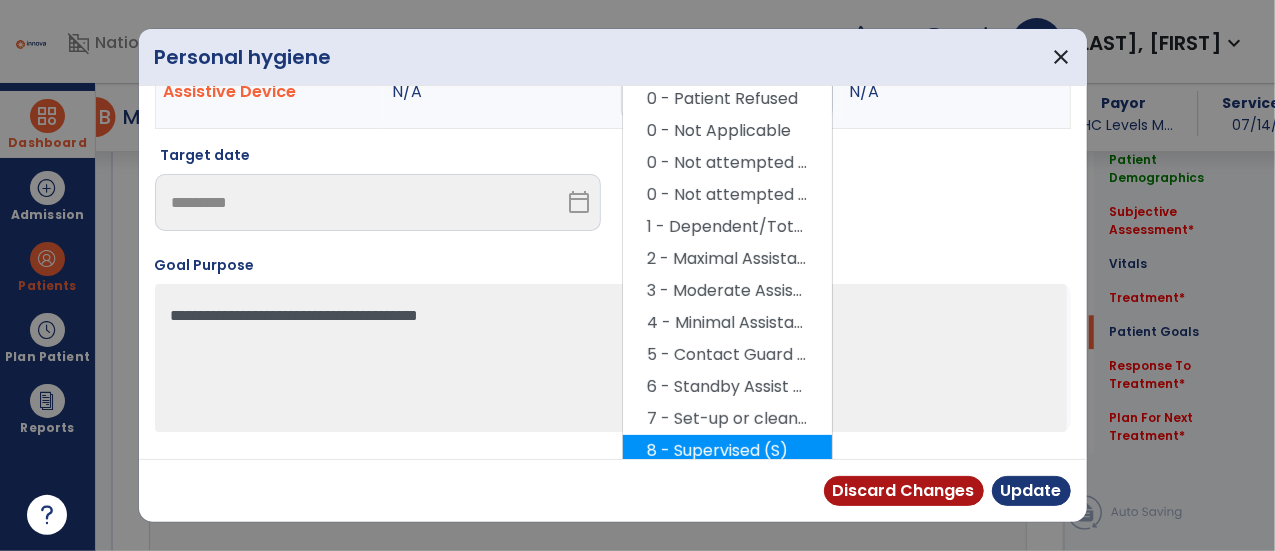 click on "8 - Supervised (S)" at bounding box center (727, 451) 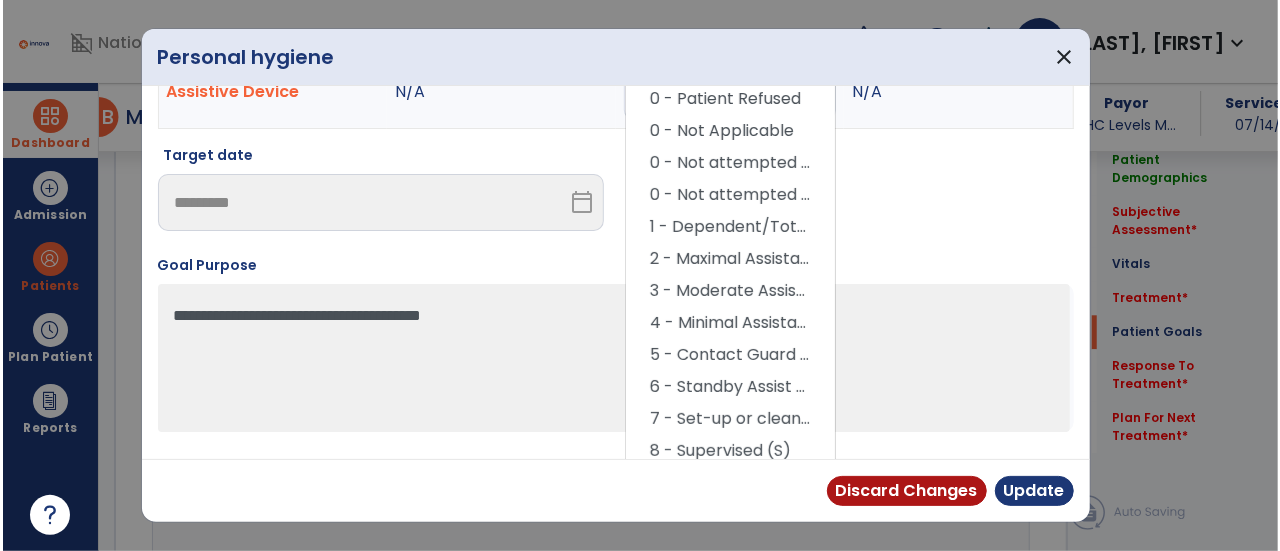 scroll, scrollTop: 156, scrollLeft: 0, axis: vertical 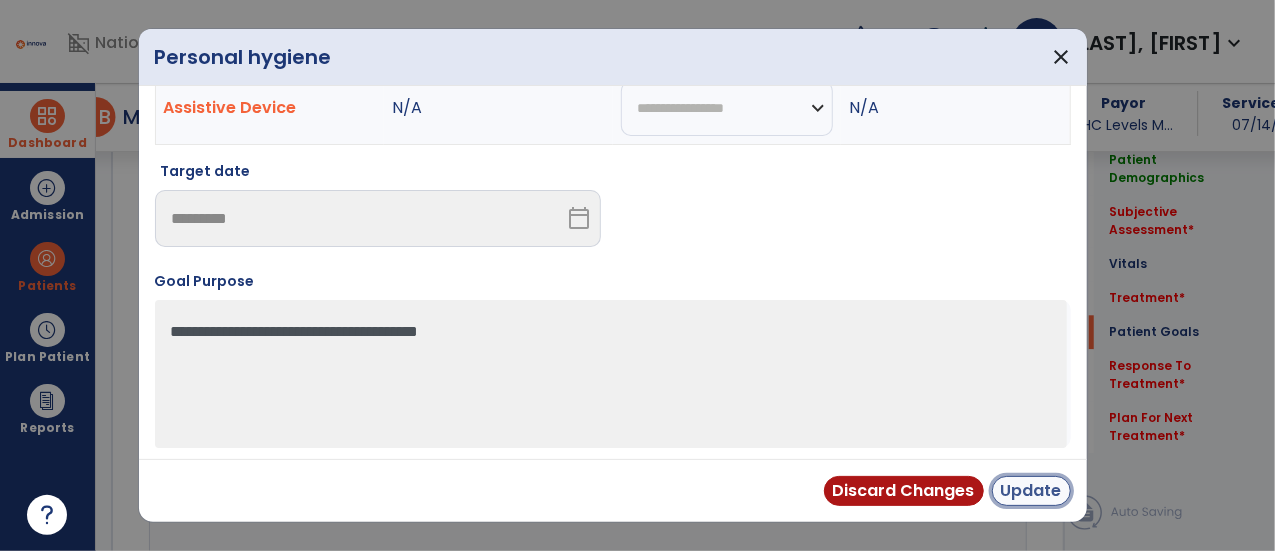 click on "Update" at bounding box center [1031, 491] 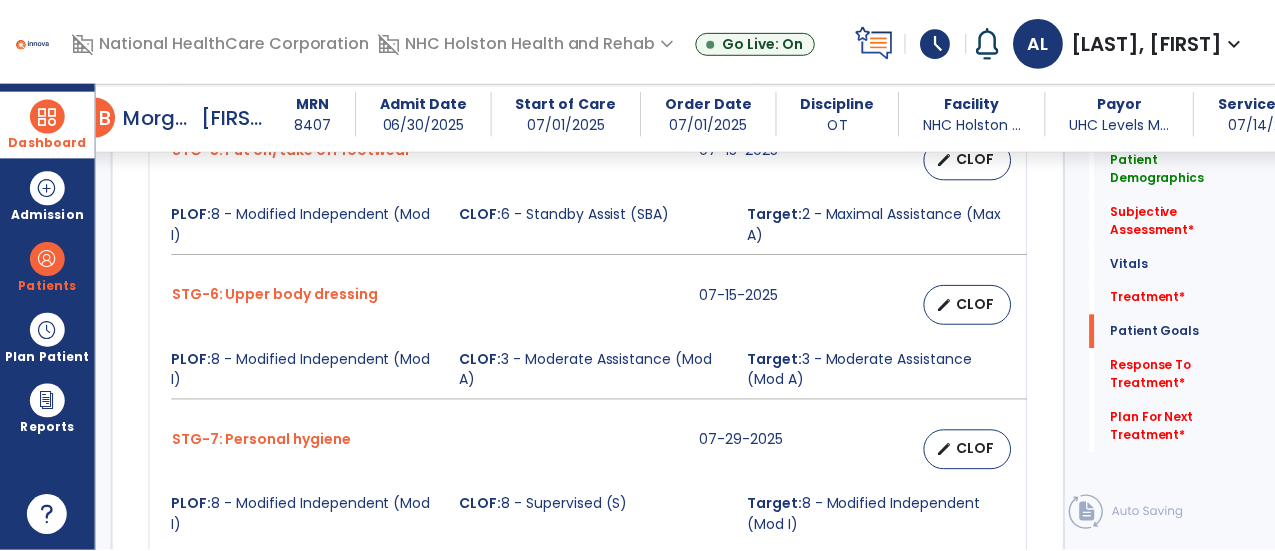 scroll, scrollTop: 2208, scrollLeft: 0, axis: vertical 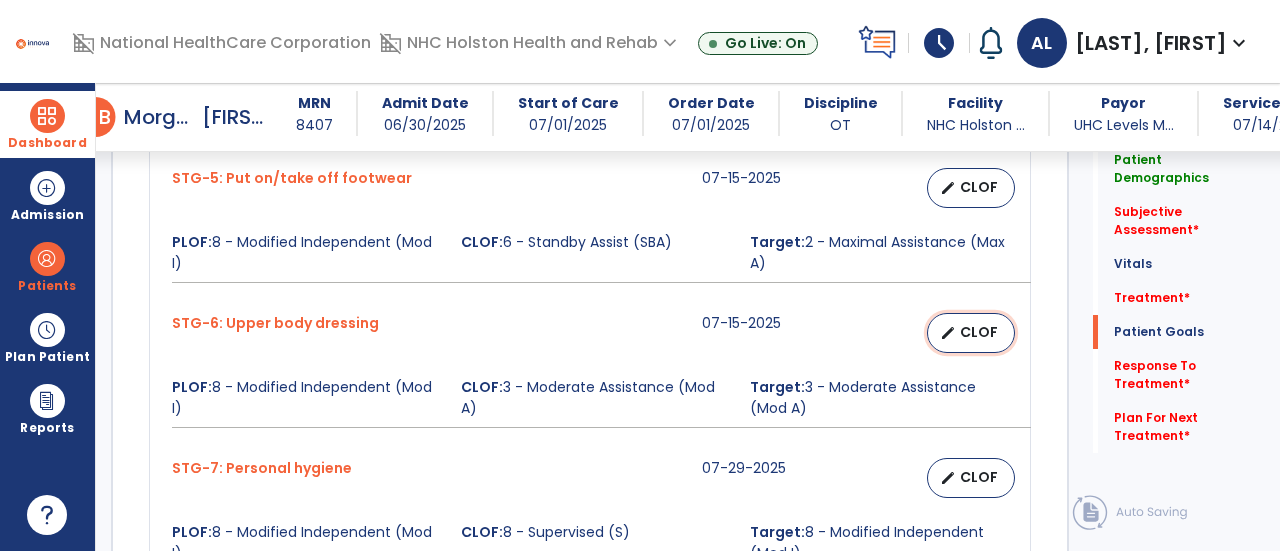 click on "CLOF" at bounding box center (979, 332) 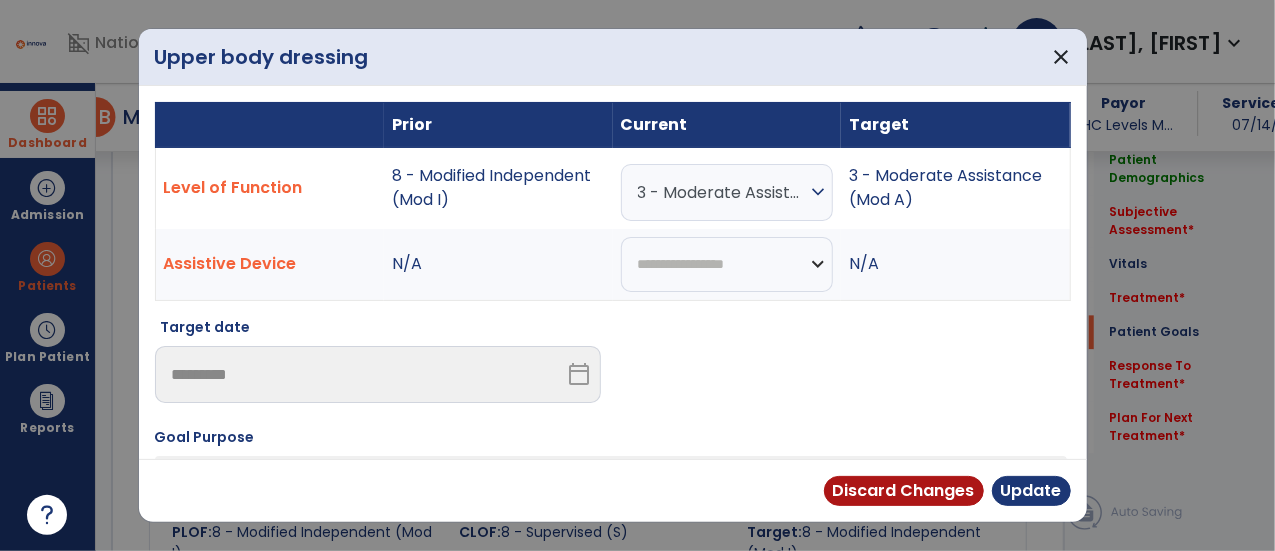 scroll, scrollTop: 2208, scrollLeft: 0, axis: vertical 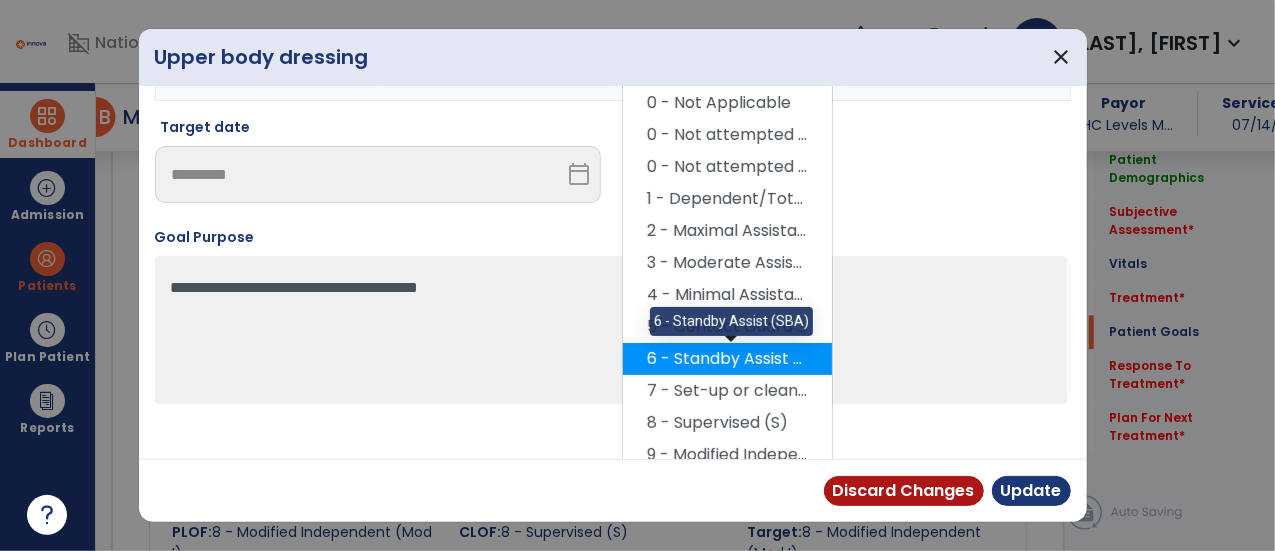 click on "6 - Standby Assist (SBA)" at bounding box center [727, 359] 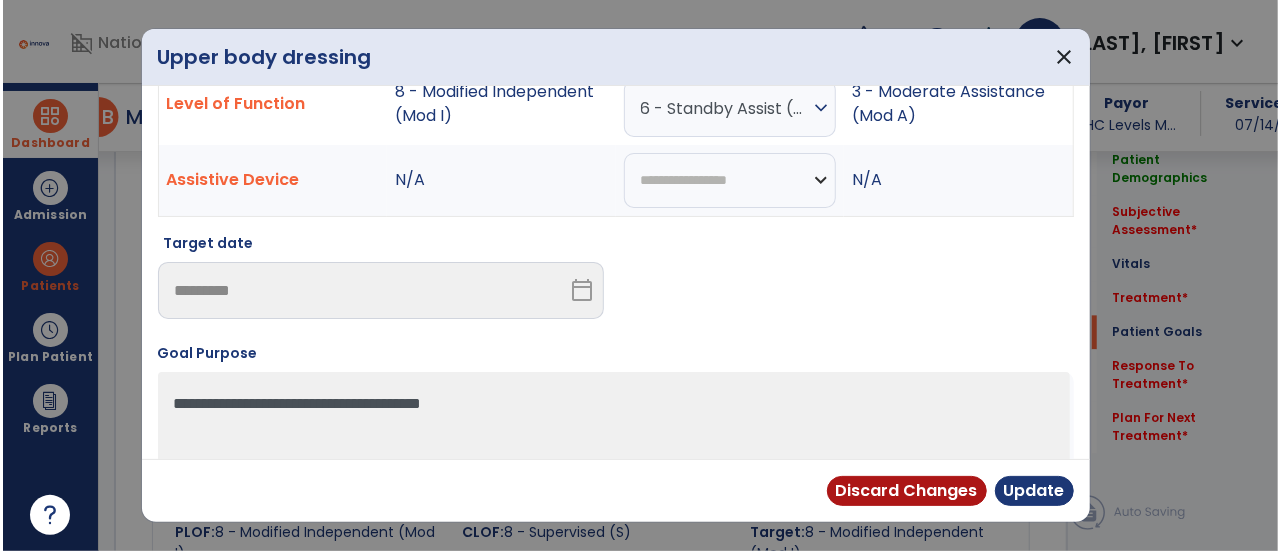 scroll, scrollTop: 155, scrollLeft: 0, axis: vertical 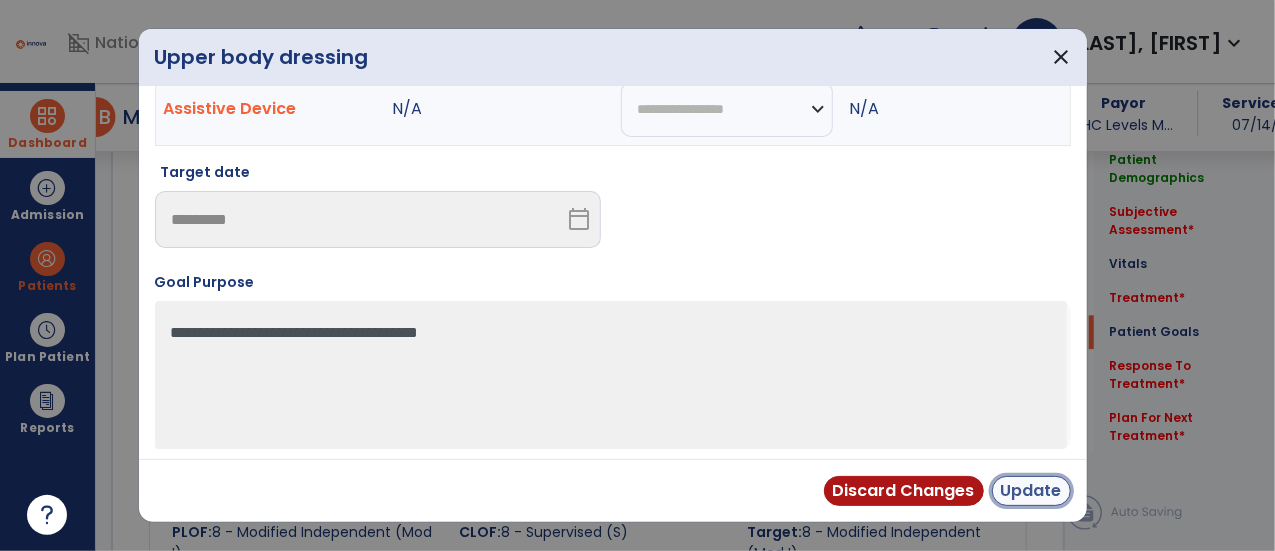 click on "Update" at bounding box center (1031, 491) 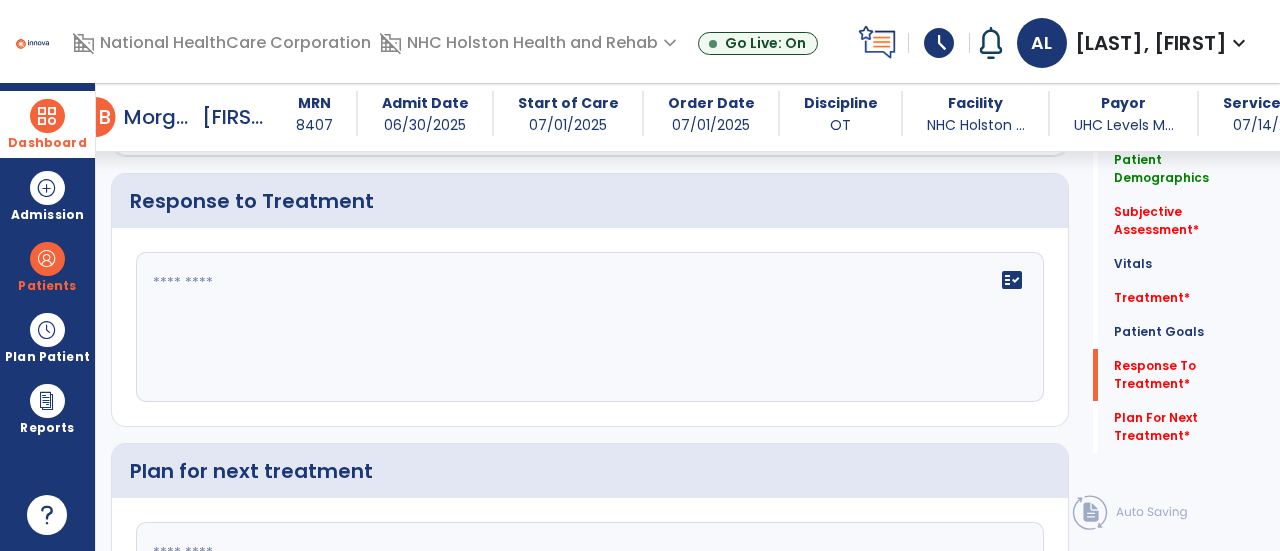scroll, scrollTop: 2985, scrollLeft: 0, axis: vertical 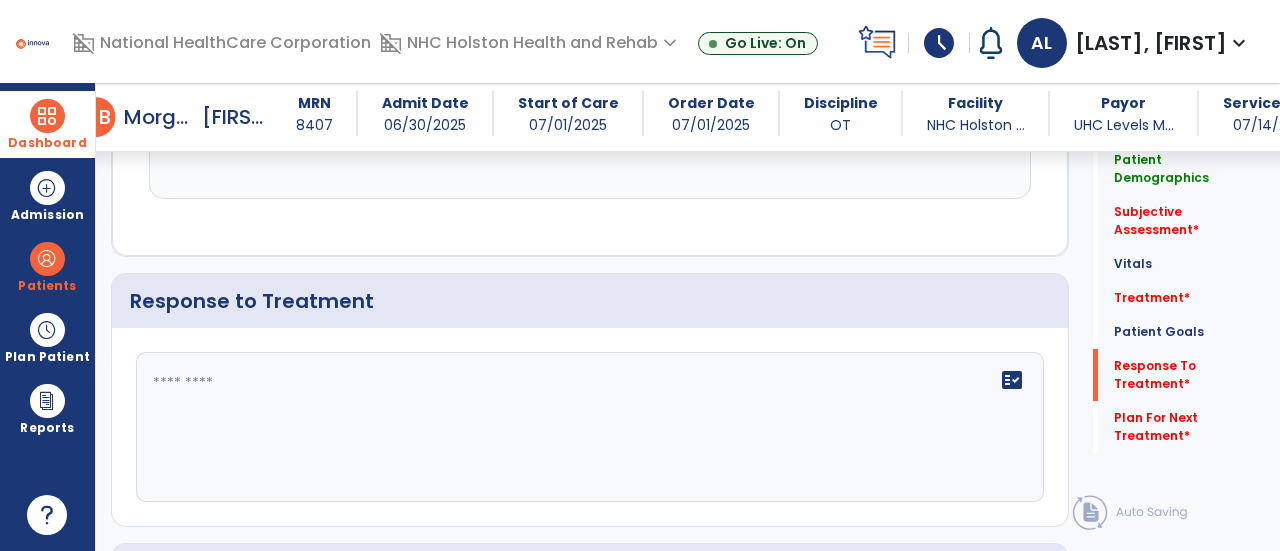 click 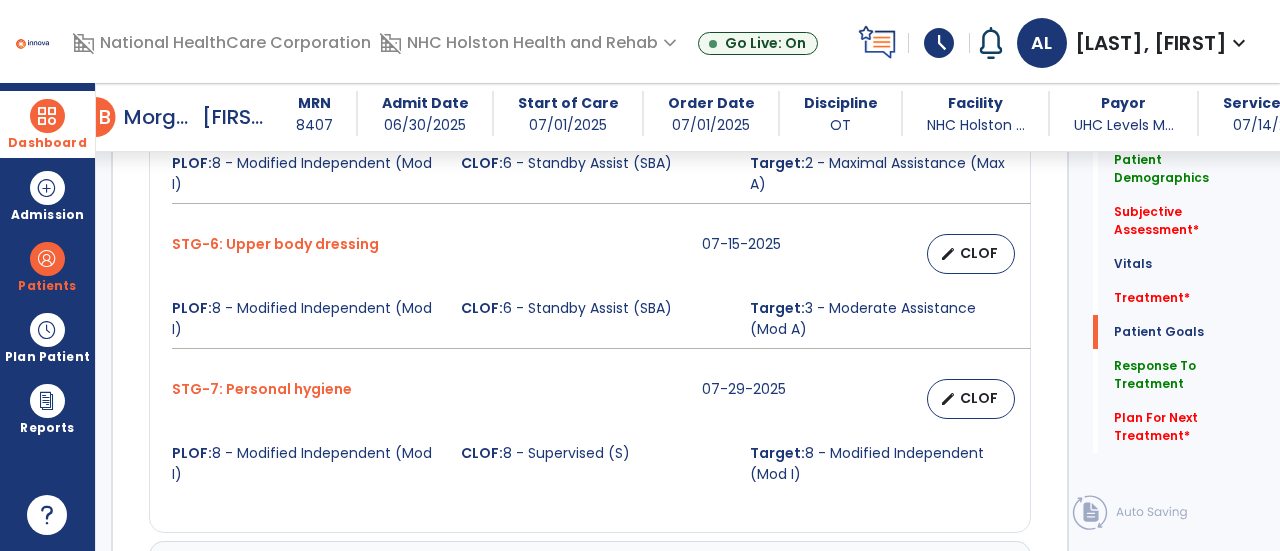 scroll, scrollTop: 2285, scrollLeft: 0, axis: vertical 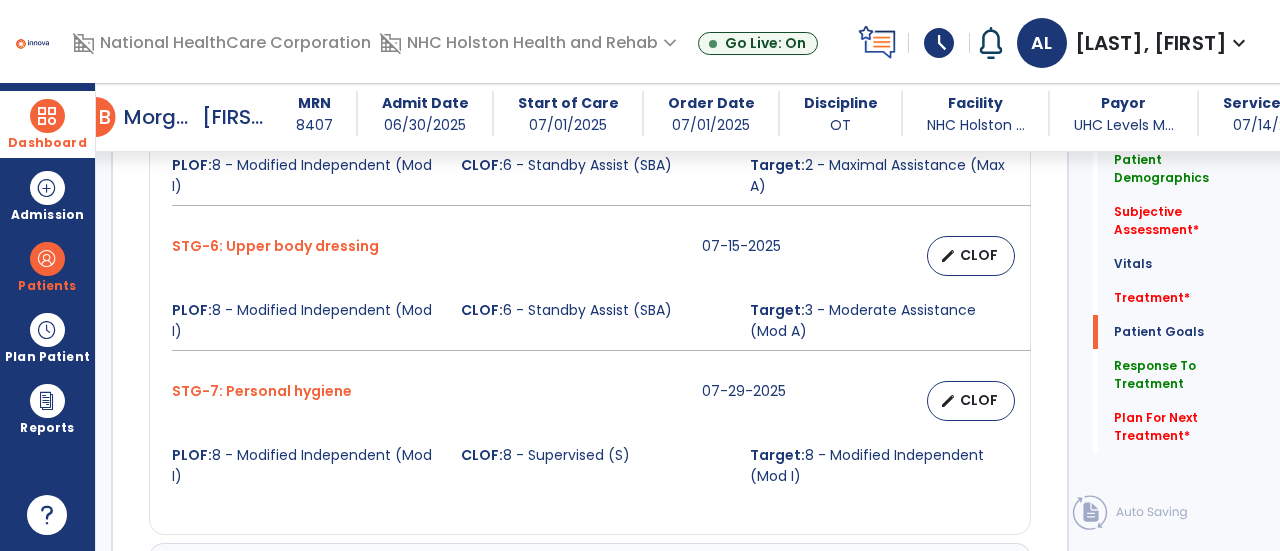 type on "**********" 